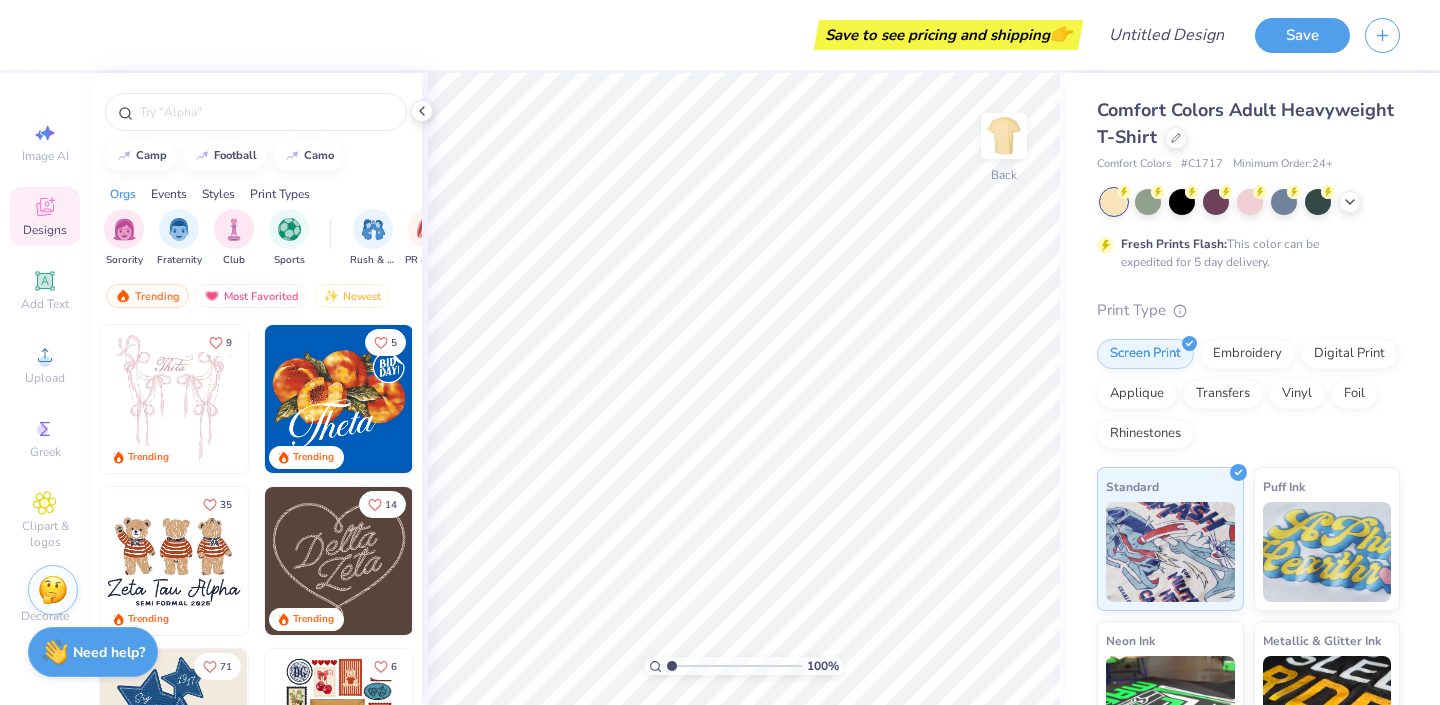 scroll, scrollTop: 0, scrollLeft: 0, axis: both 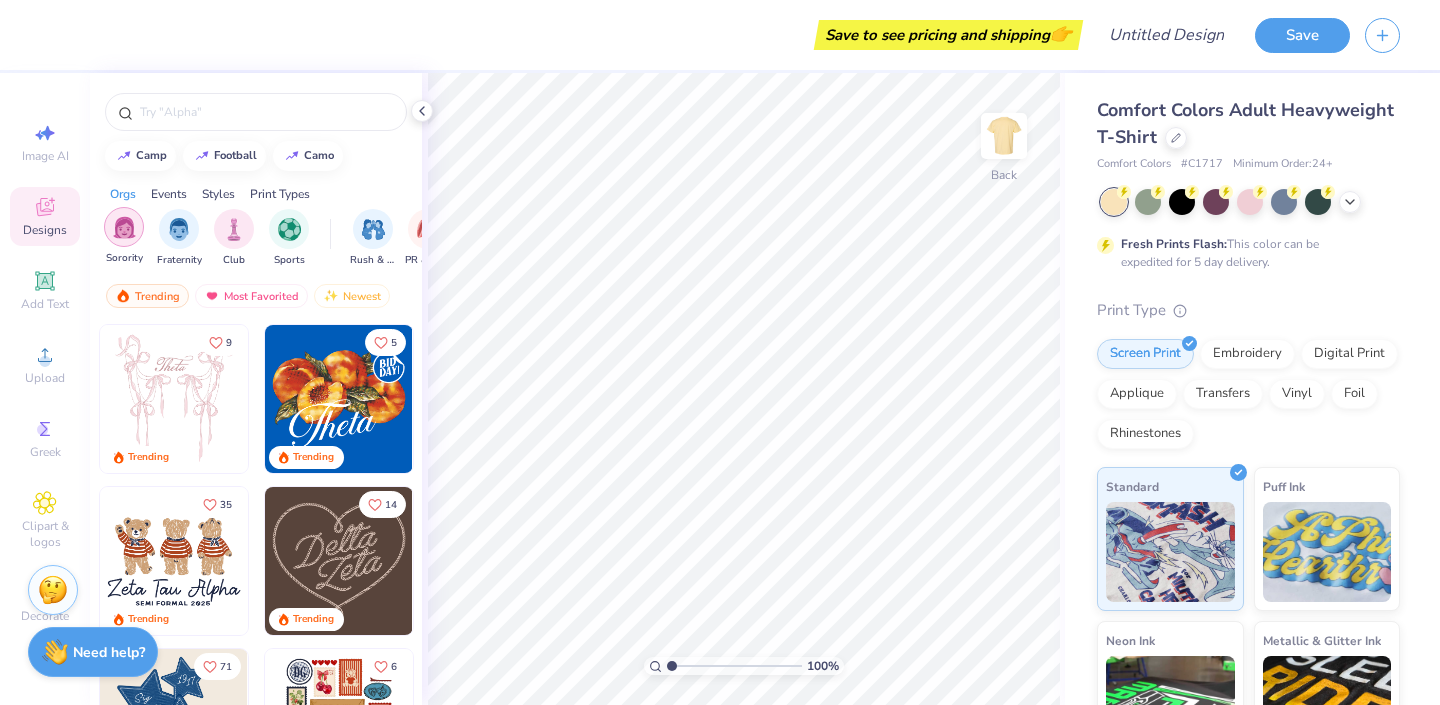 click at bounding box center [124, 227] 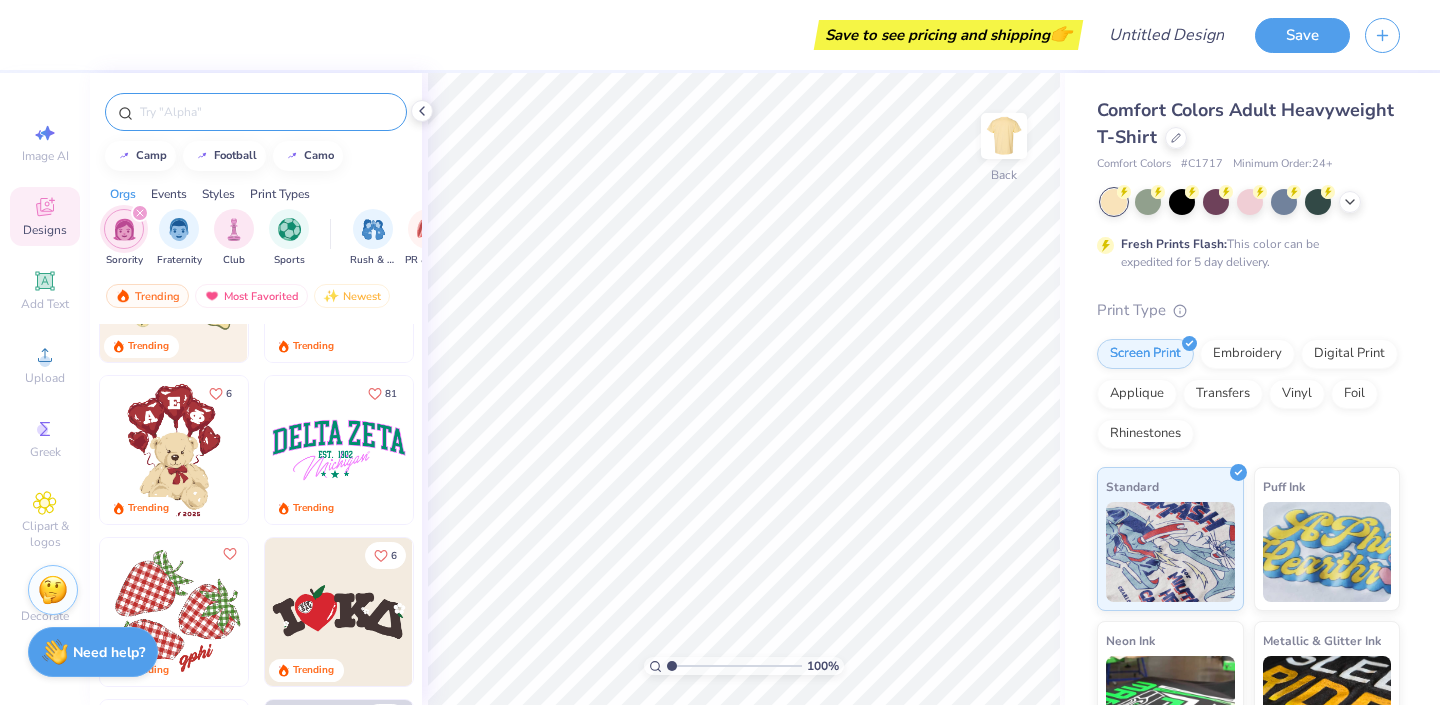scroll, scrollTop: 611, scrollLeft: 0, axis: vertical 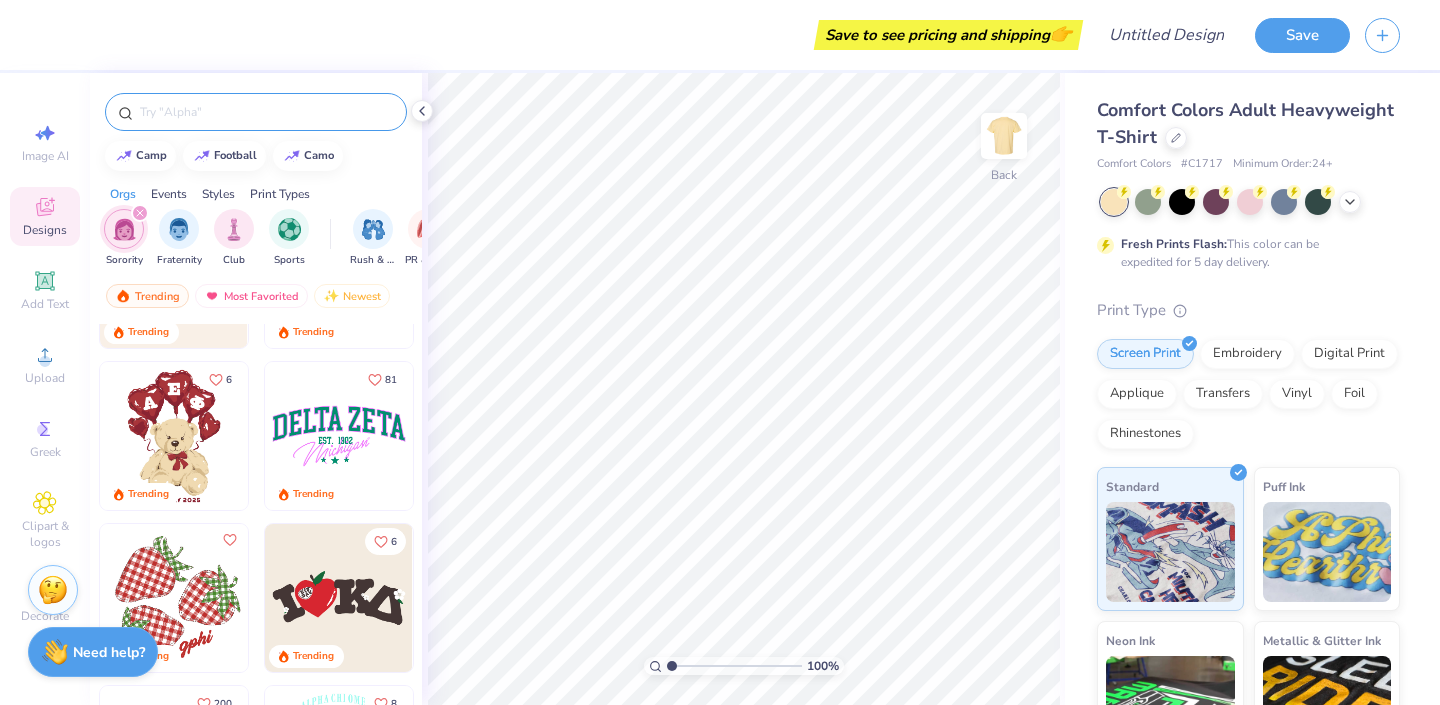 click at bounding box center [266, 112] 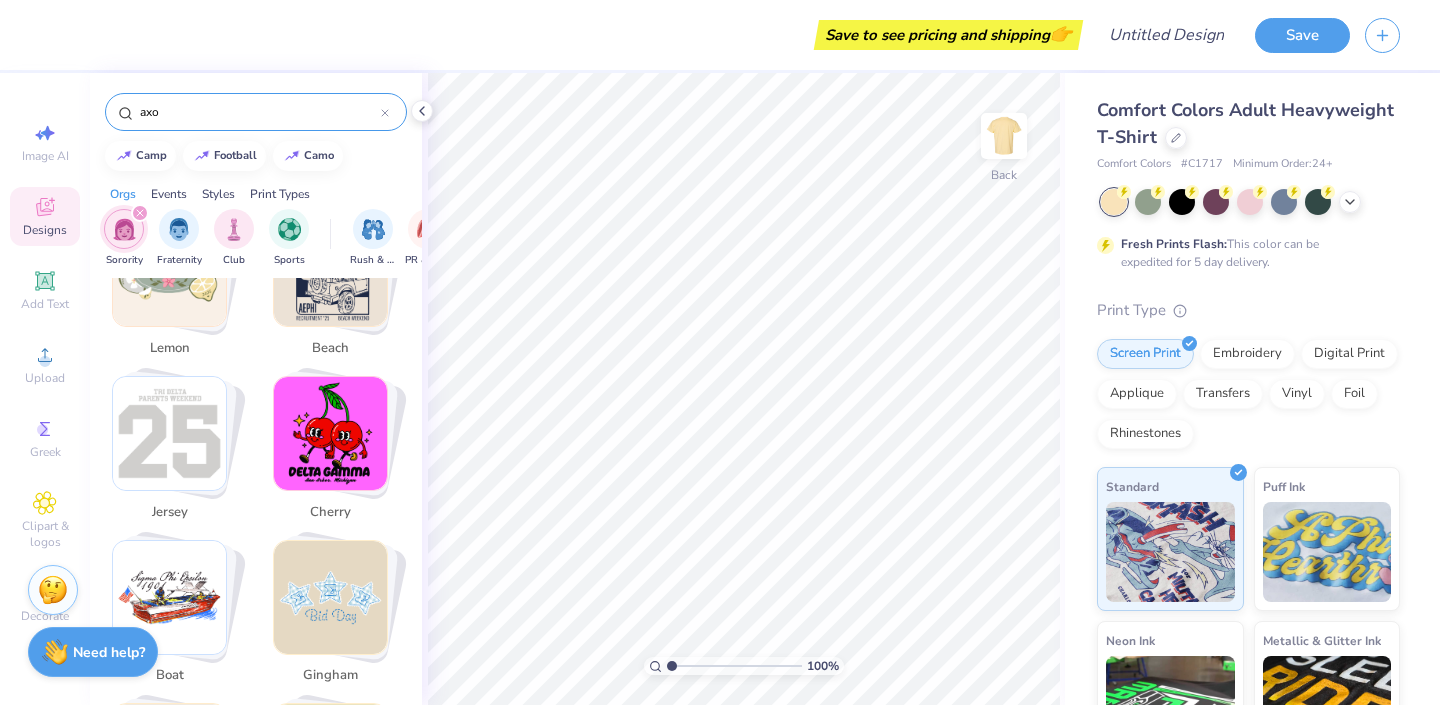 scroll, scrollTop: 712, scrollLeft: 0, axis: vertical 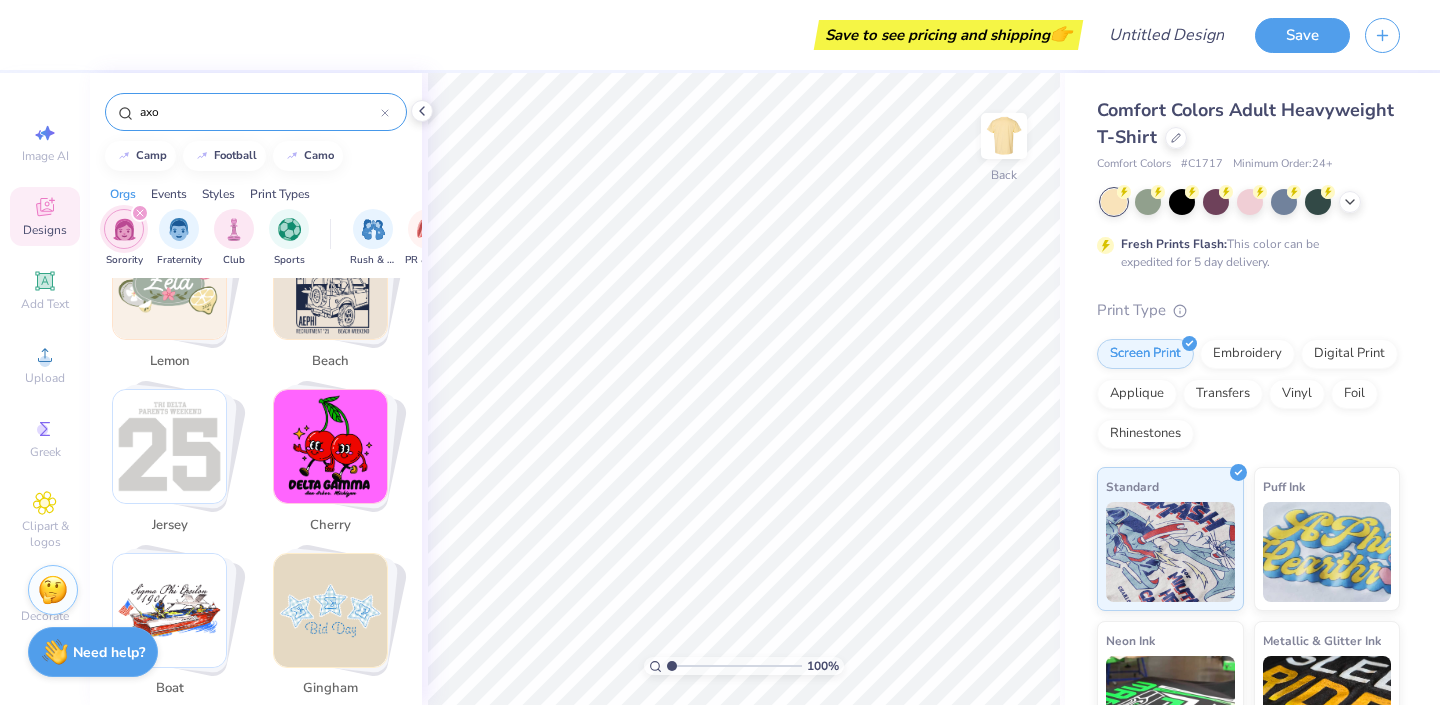 click at bounding box center (330, 610) 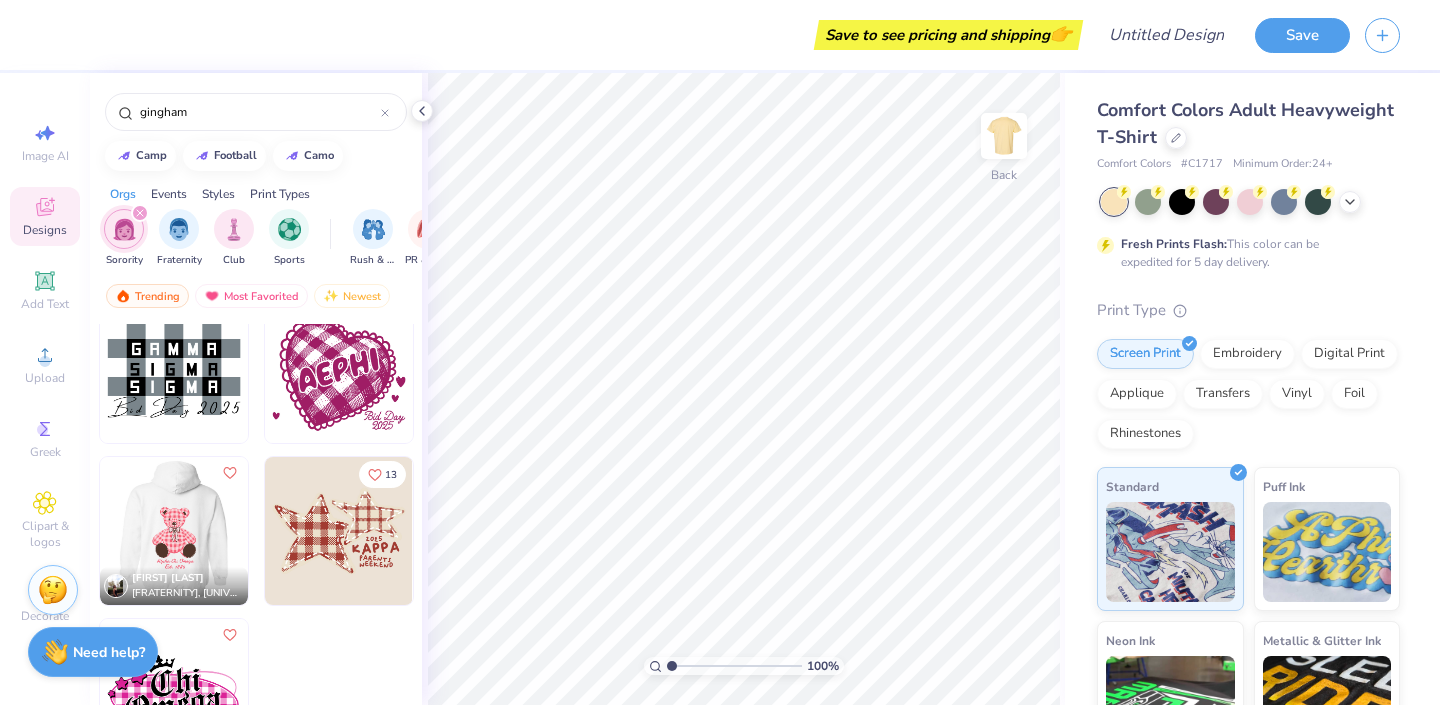scroll, scrollTop: 0, scrollLeft: 0, axis: both 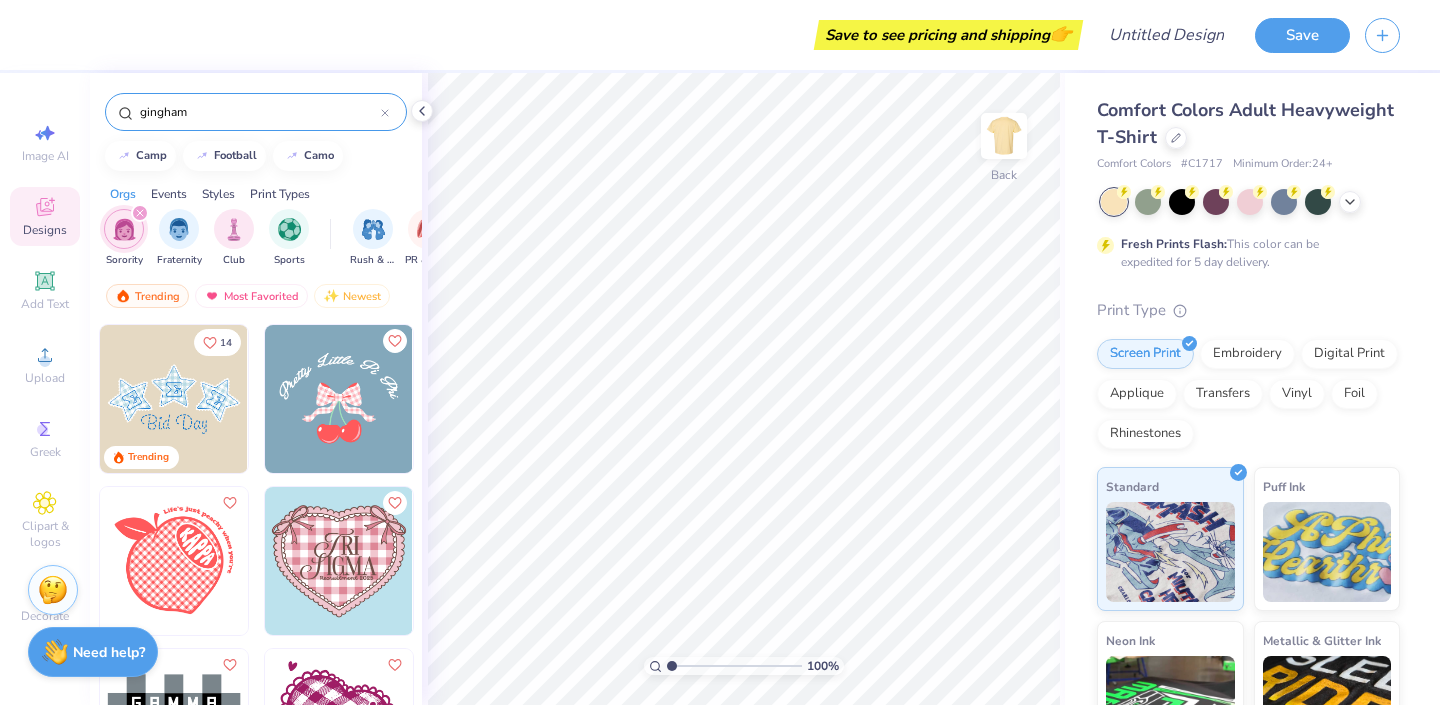 click on "gingham" at bounding box center [259, 112] 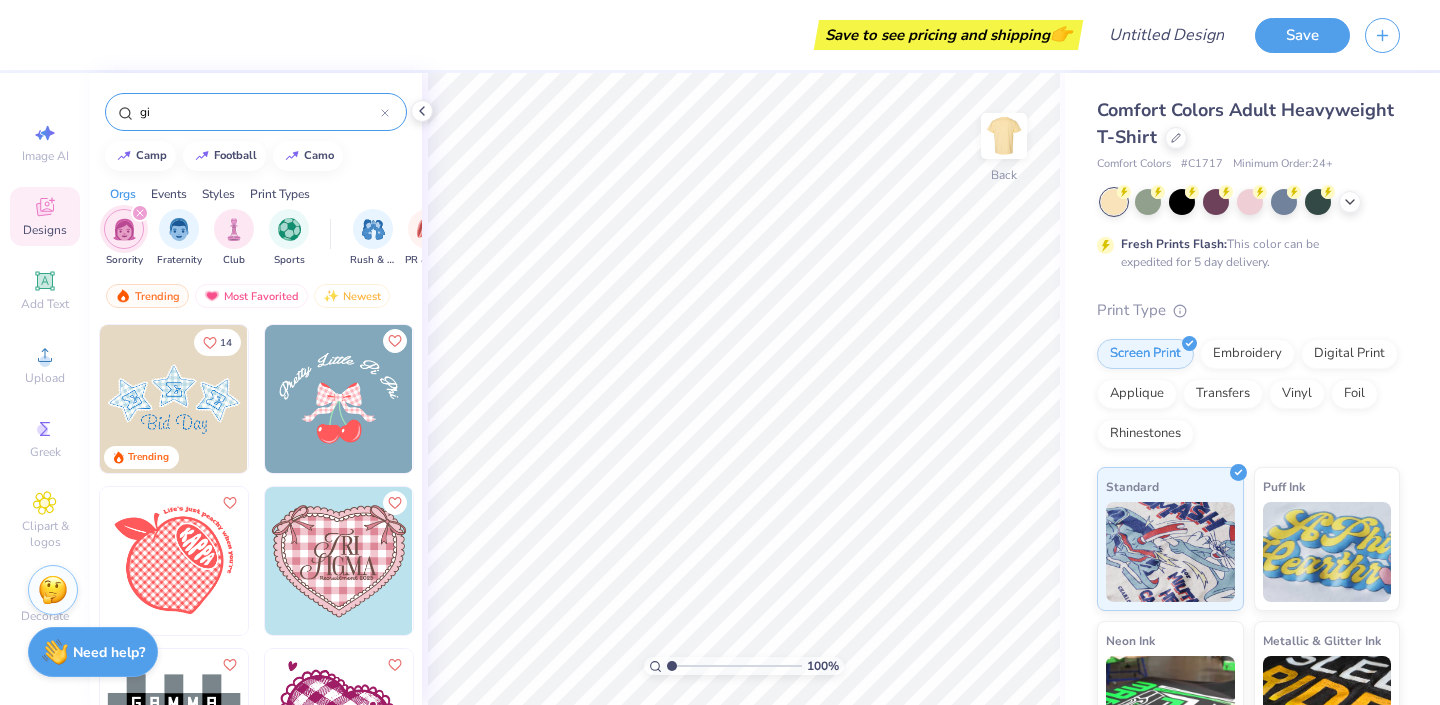 type on "g" 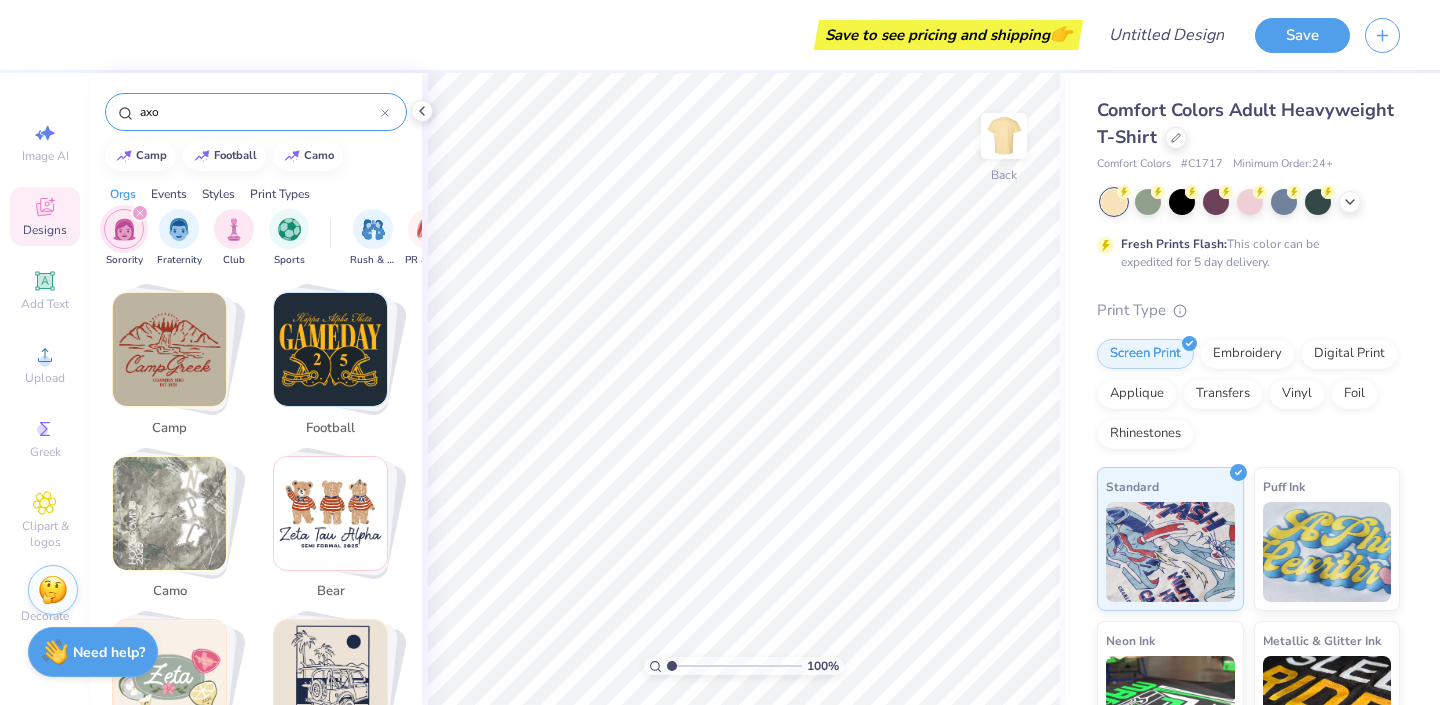 scroll, scrollTop: 321, scrollLeft: 0, axis: vertical 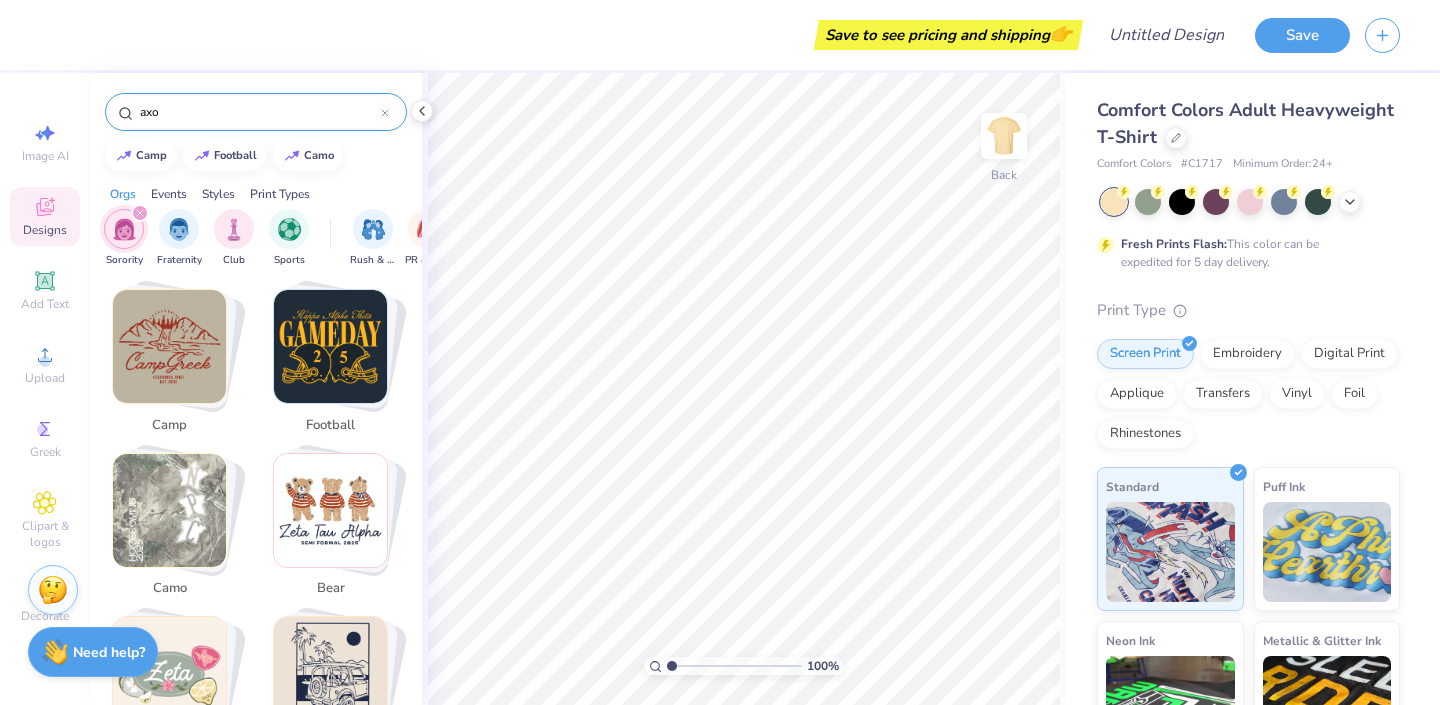 click at bounding box center (330, 510) 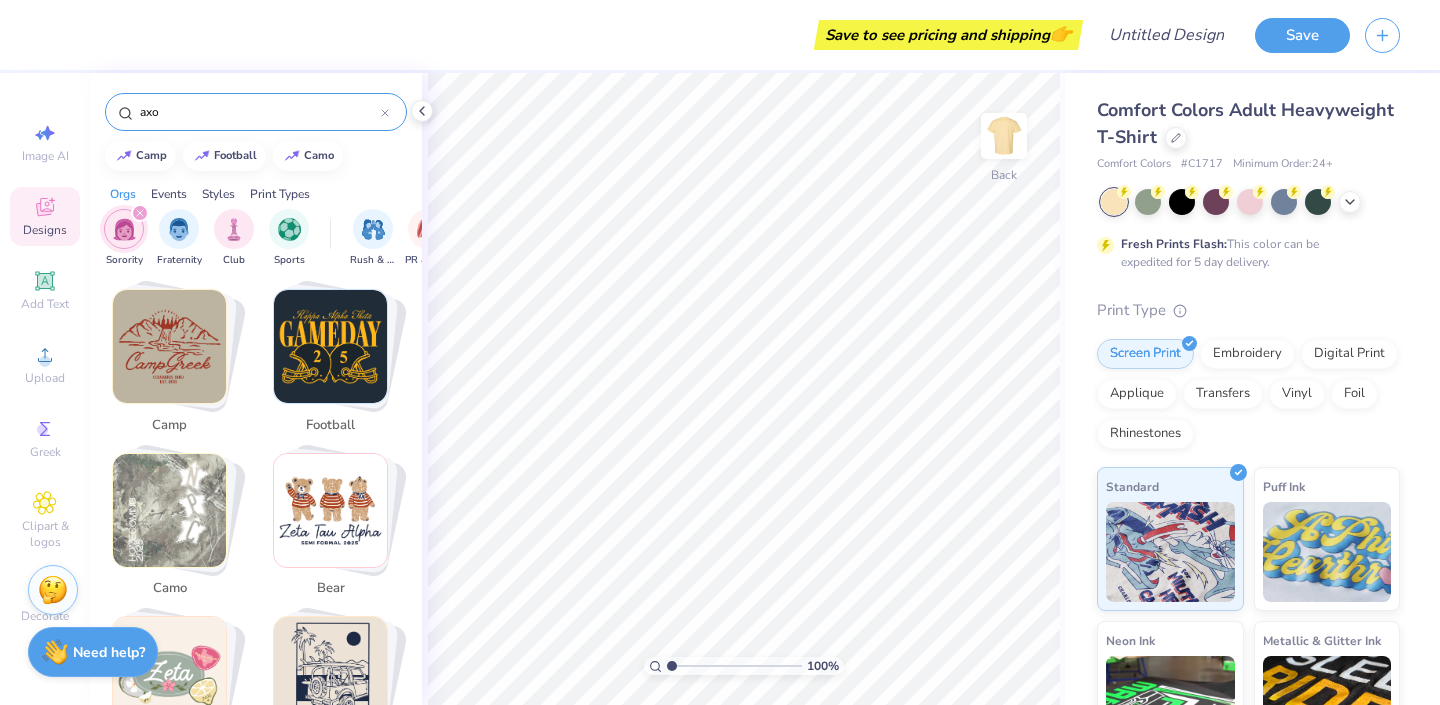 type on "bear" 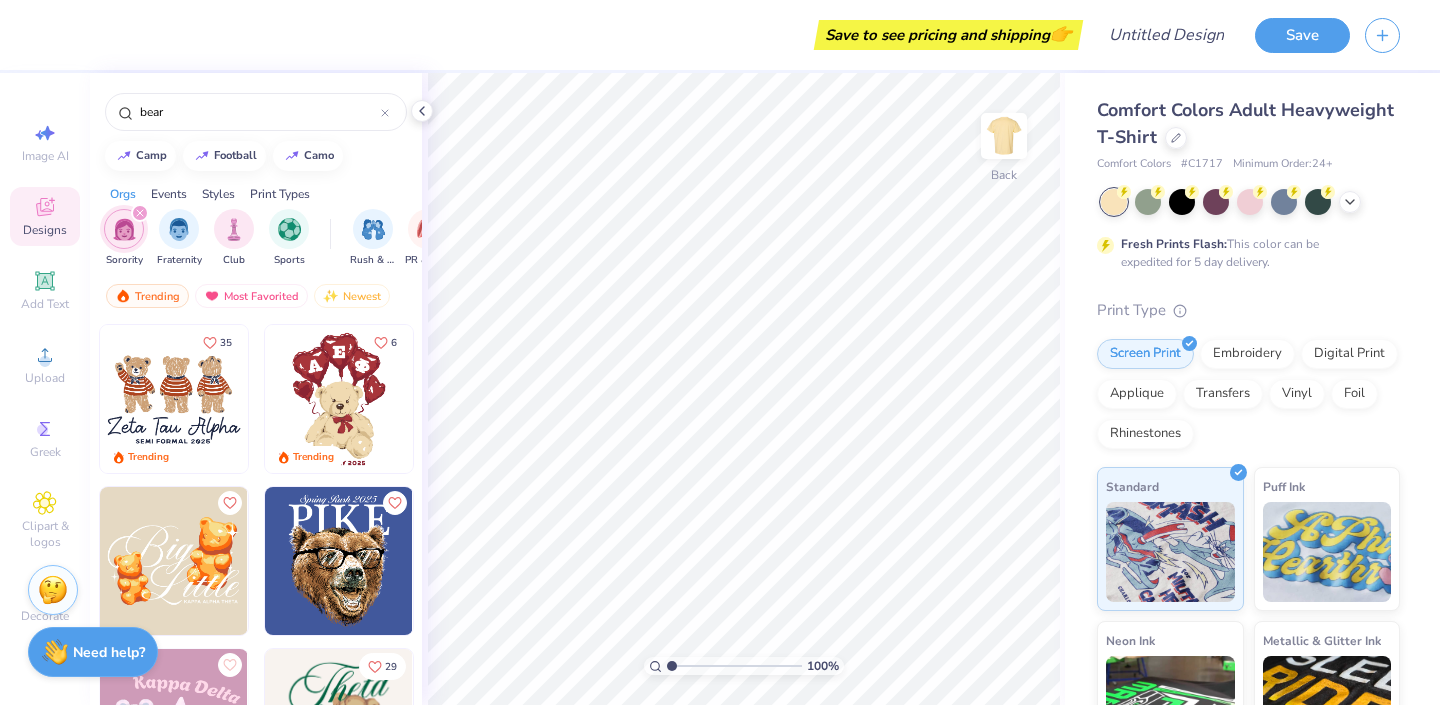 click at bounding box center (174, 399) 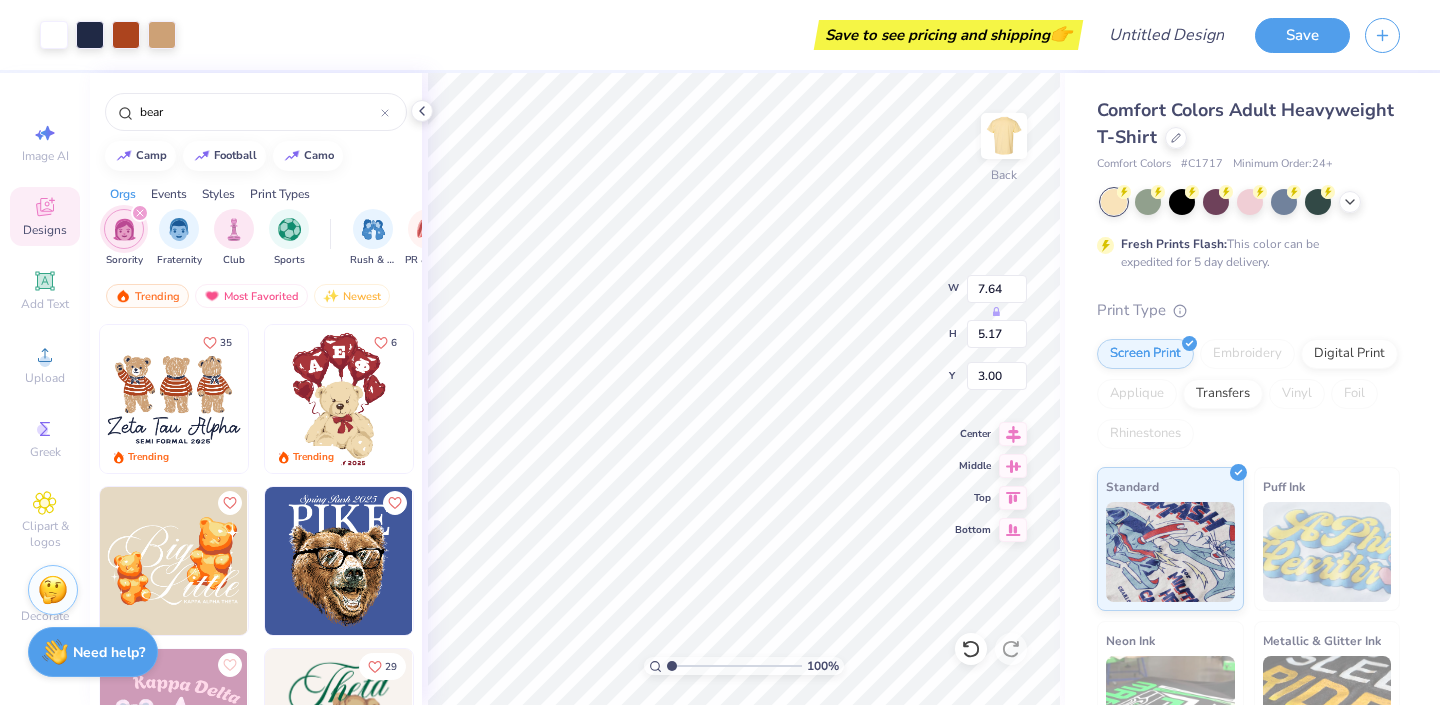 type on "4.06" 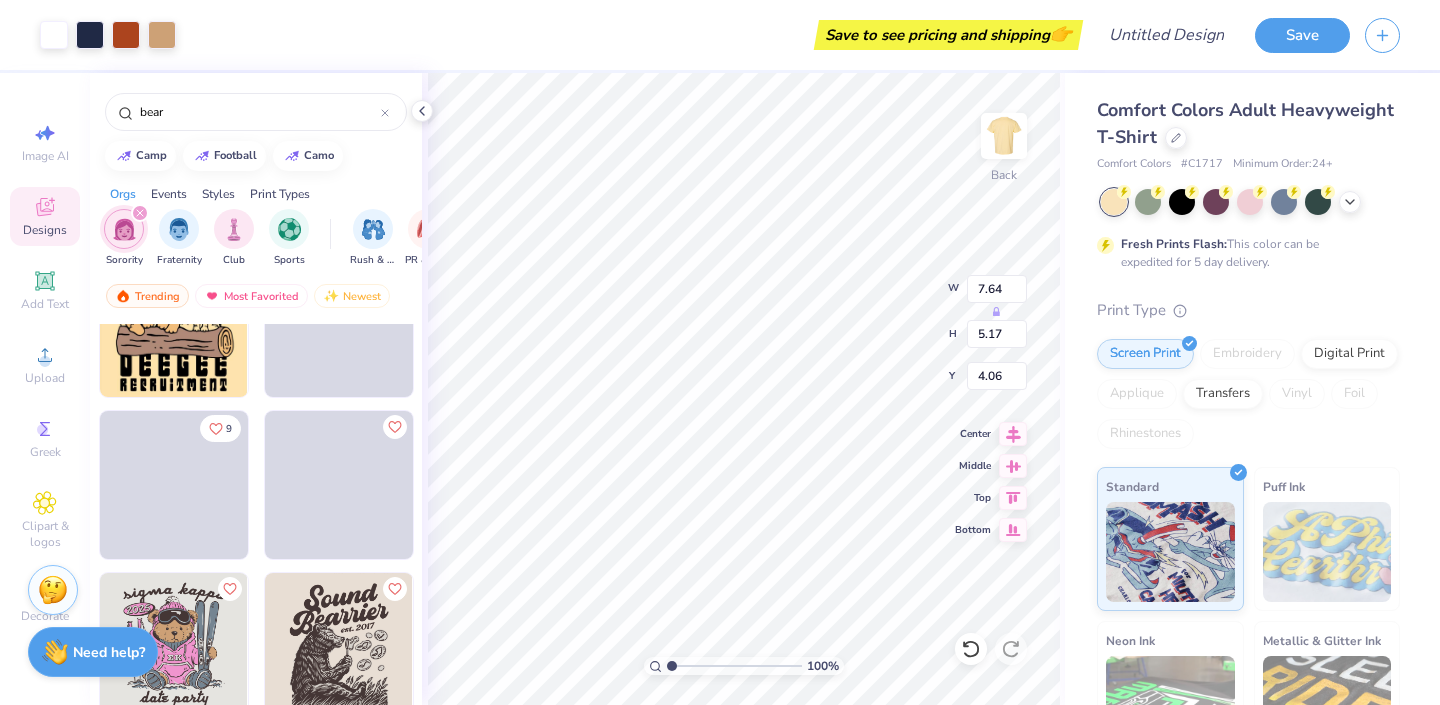 scroll, scrollTop: 1606, scrollLeft: 0, axis: vertical 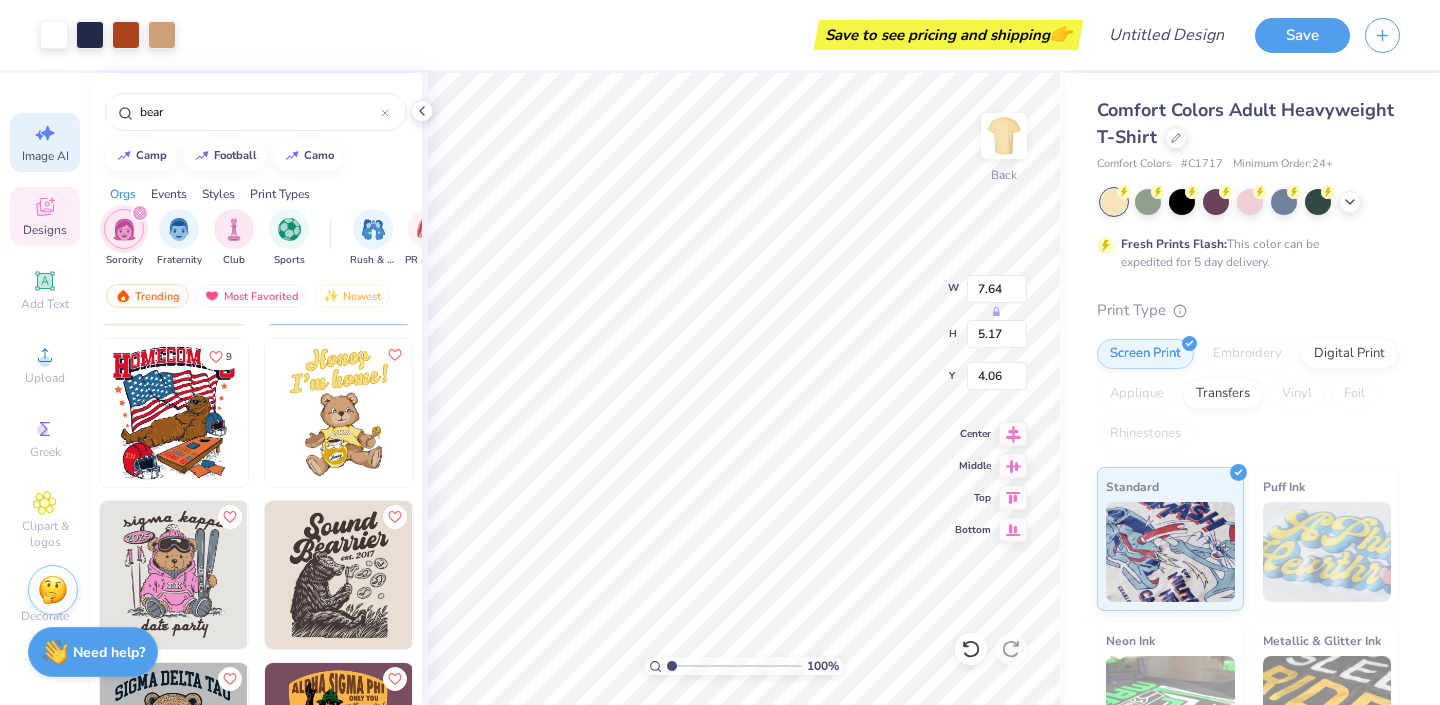click 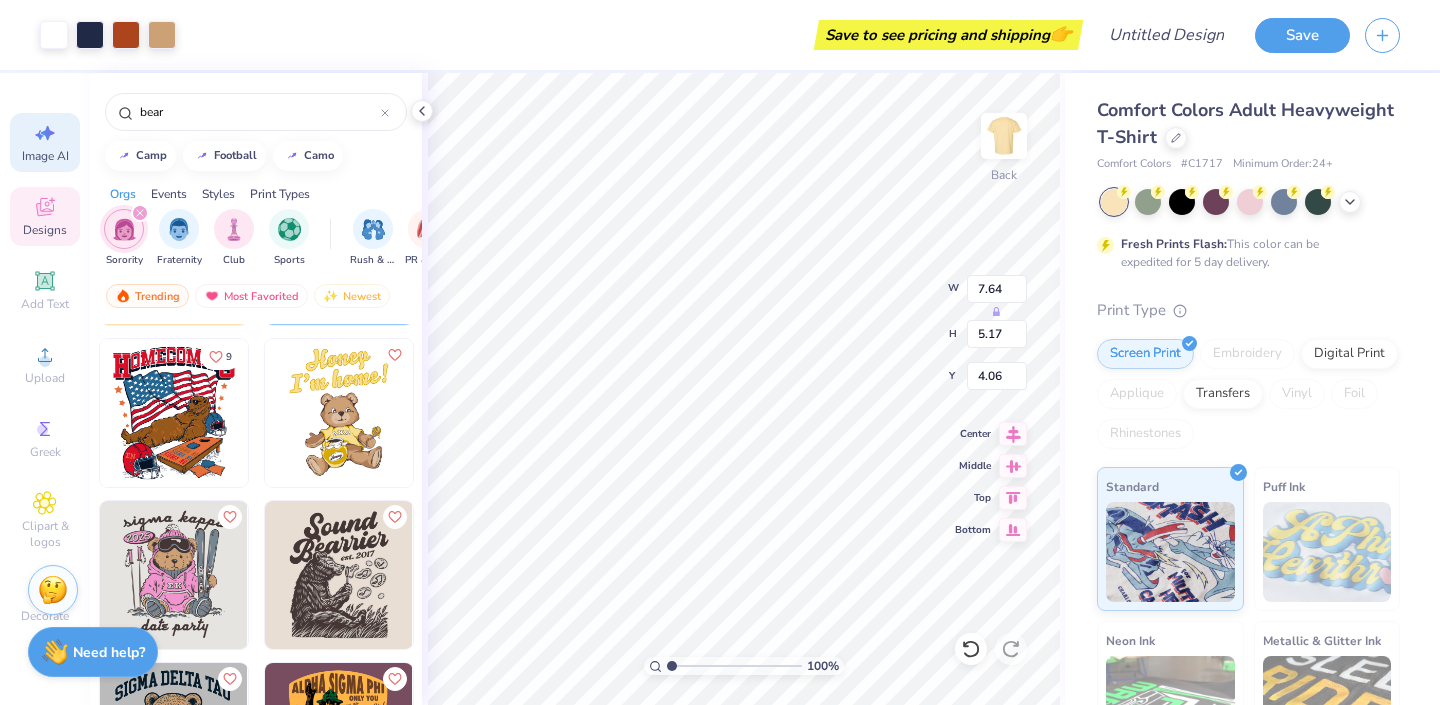 select on "4" 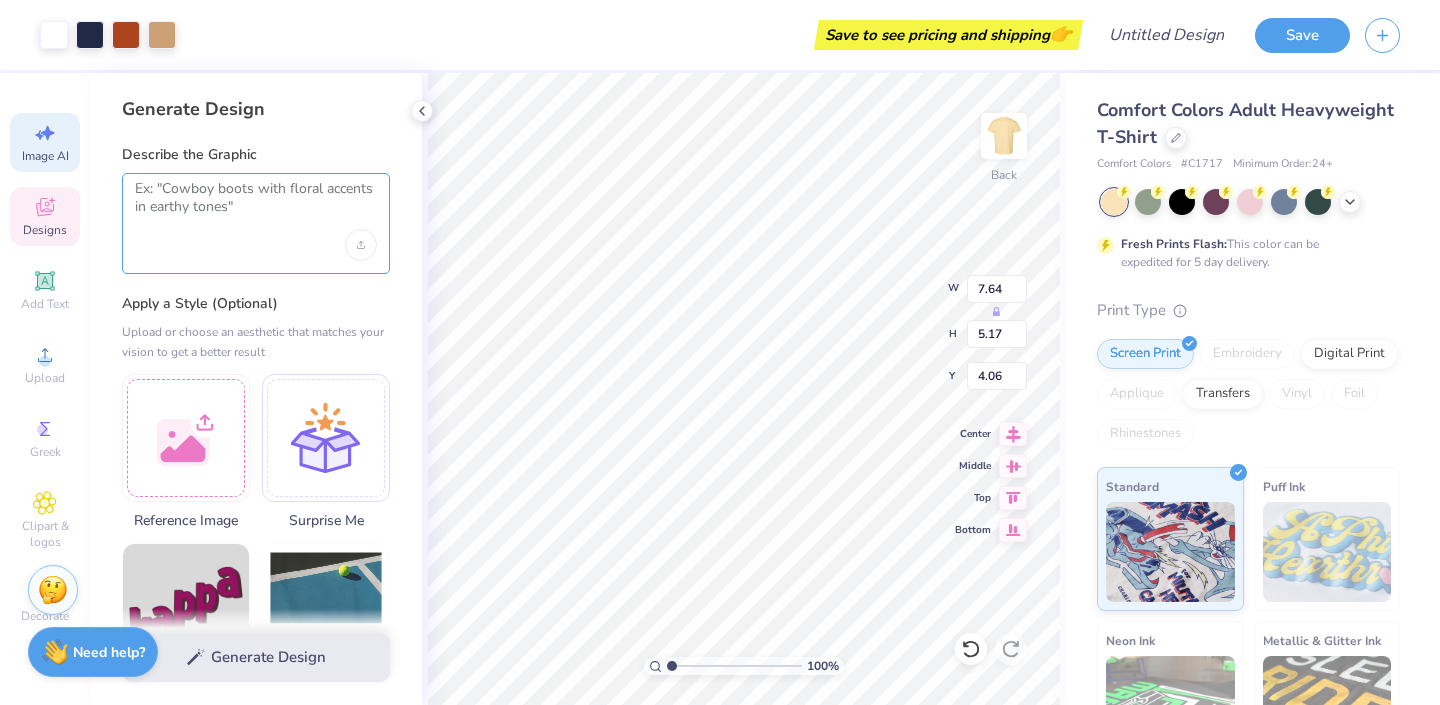 click at bounding box center (256, 205) 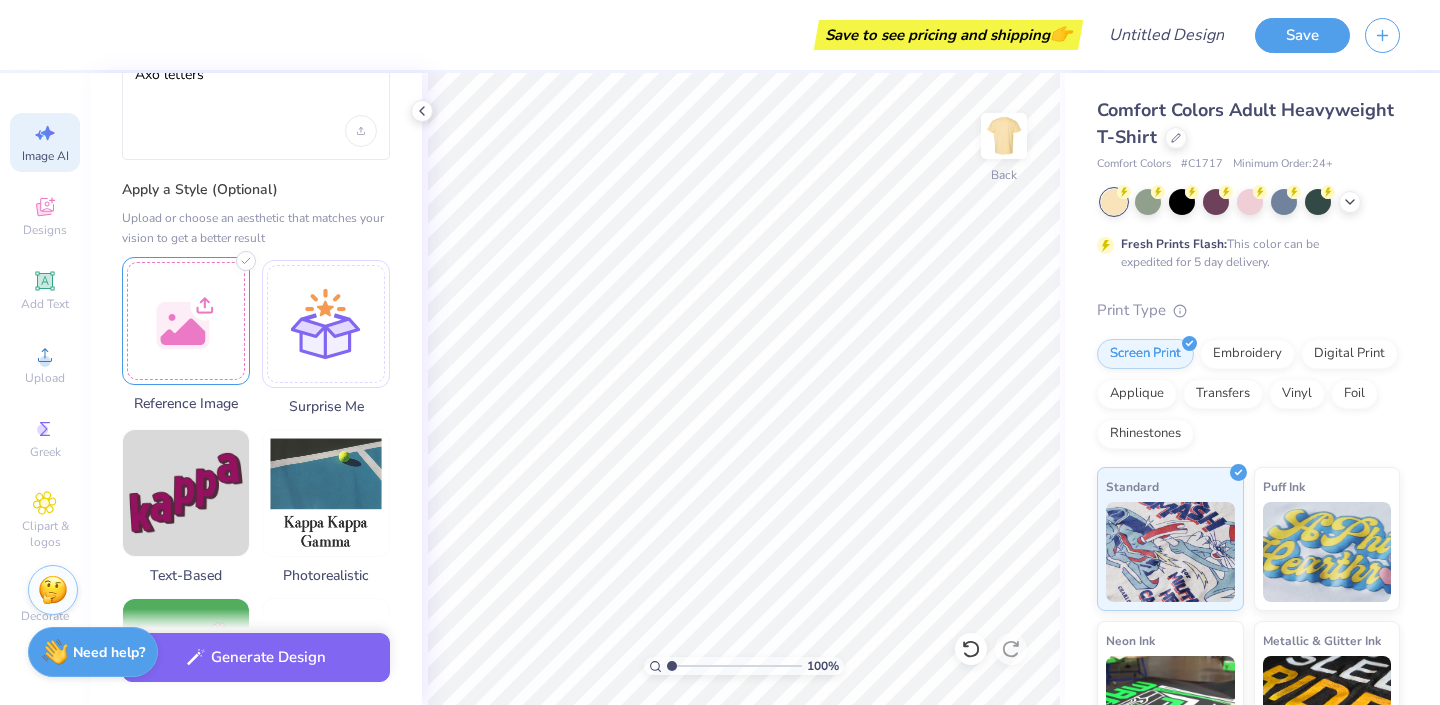 scroll, scrollTop: 0, scrollLeft: 0, axis: both 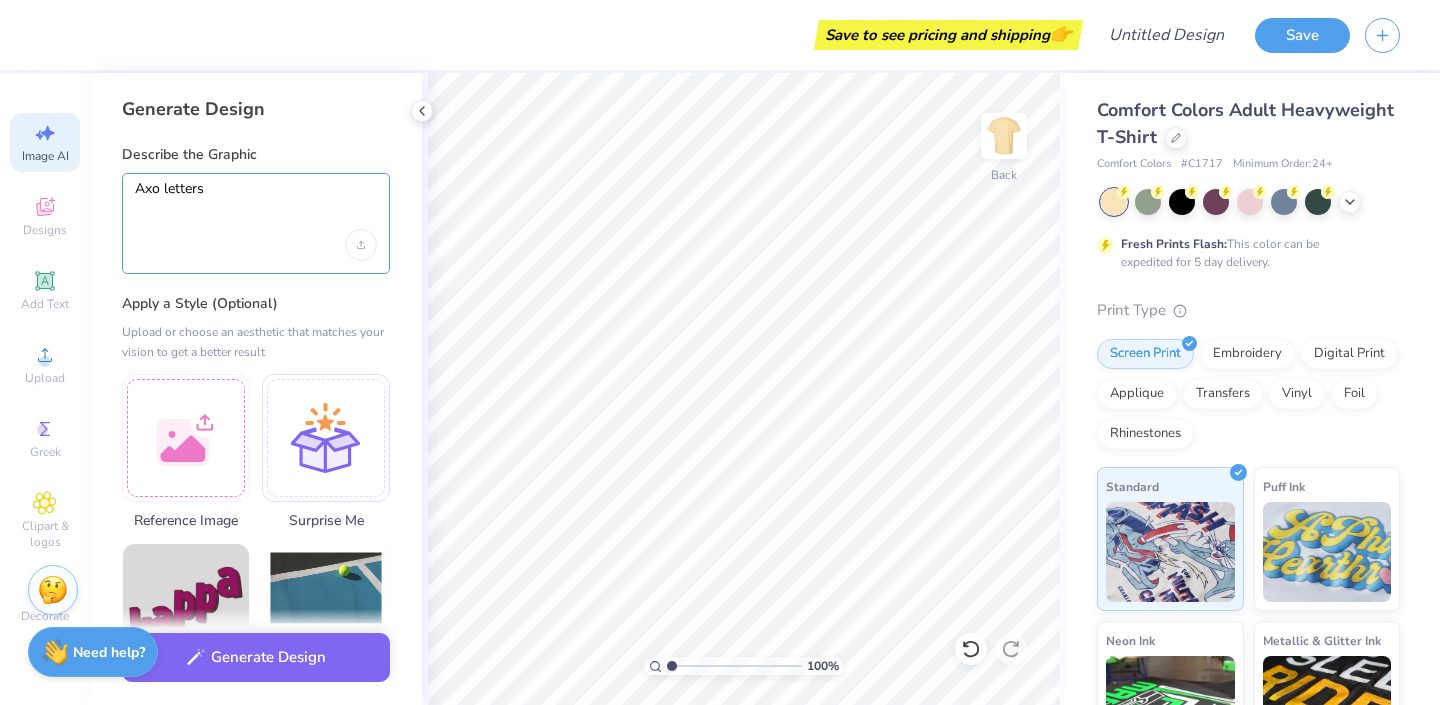 click on "Axo letters" at bounding box center (256, 205) 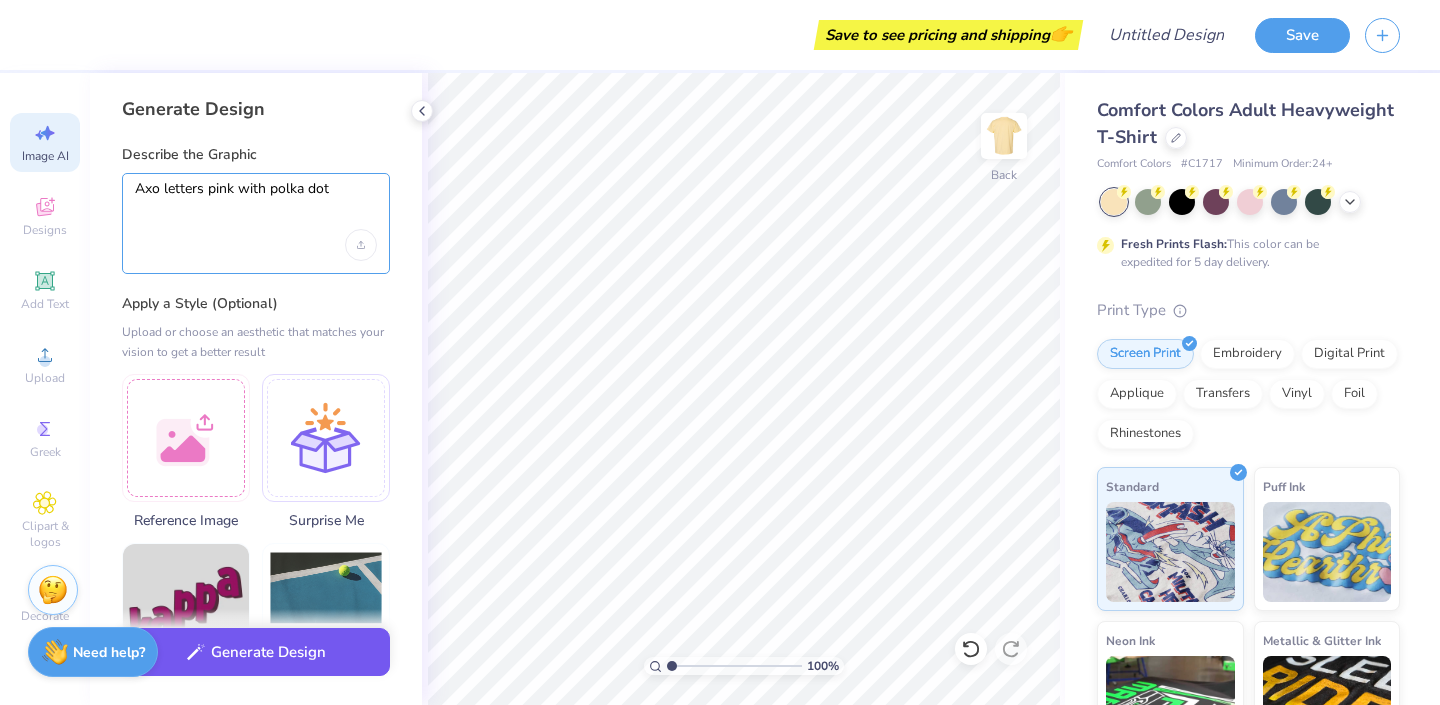 type on "Axo letters pink with polka dot" 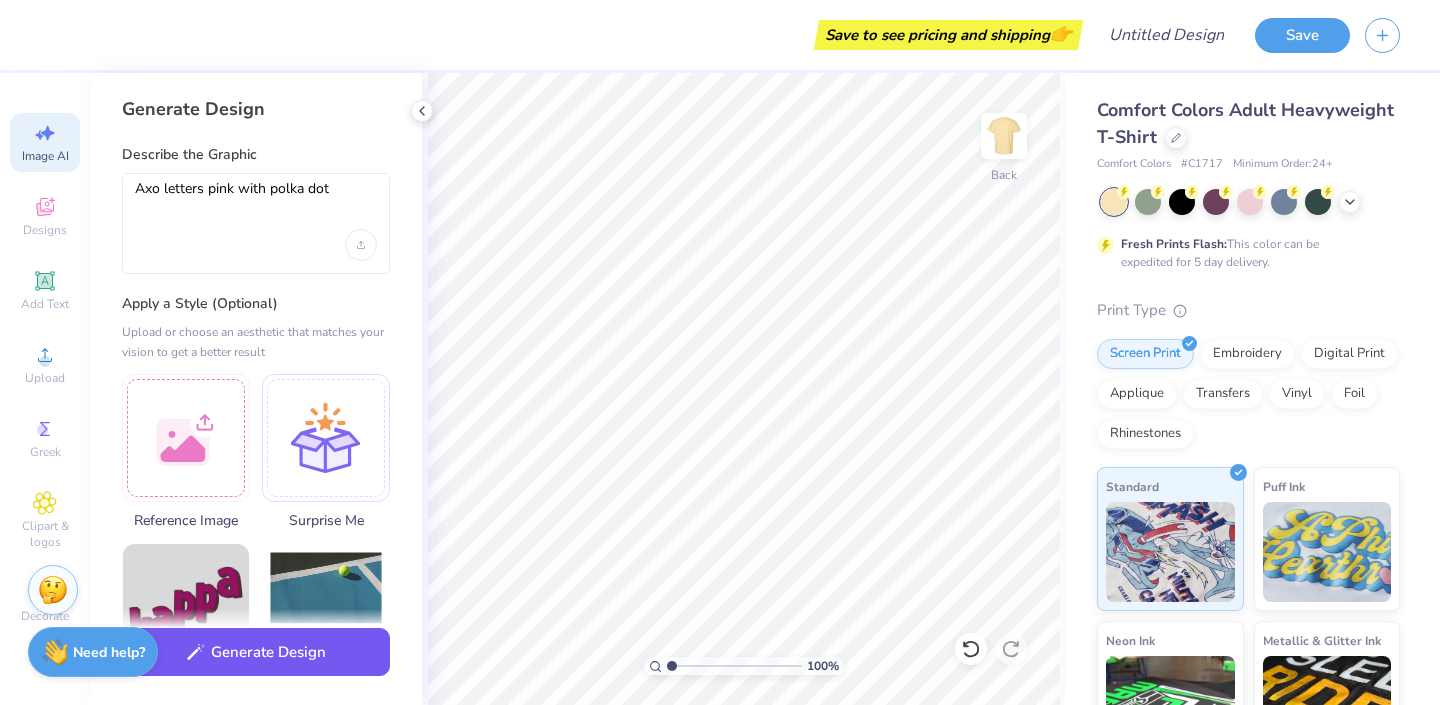 click on "Generate Design" at bounding box center [256, 652] 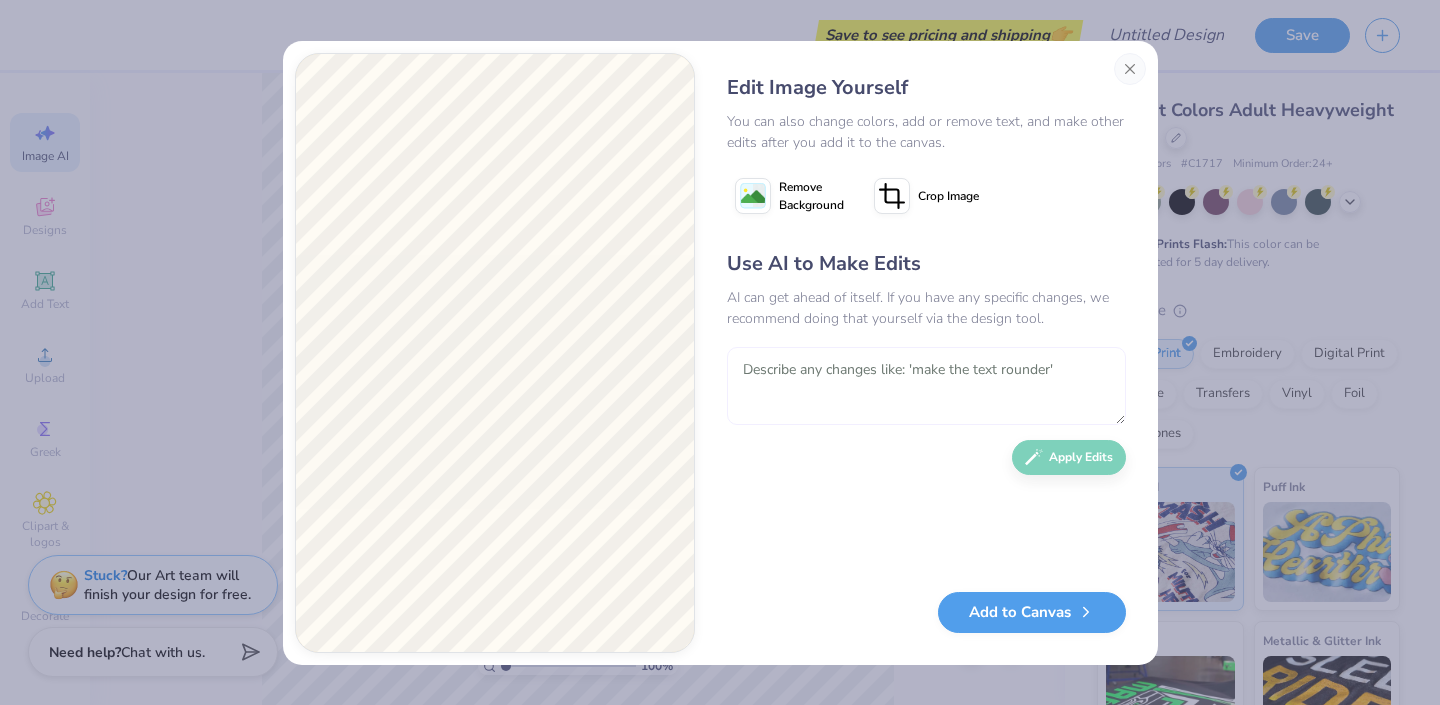 click at bounding box center [926, 386] 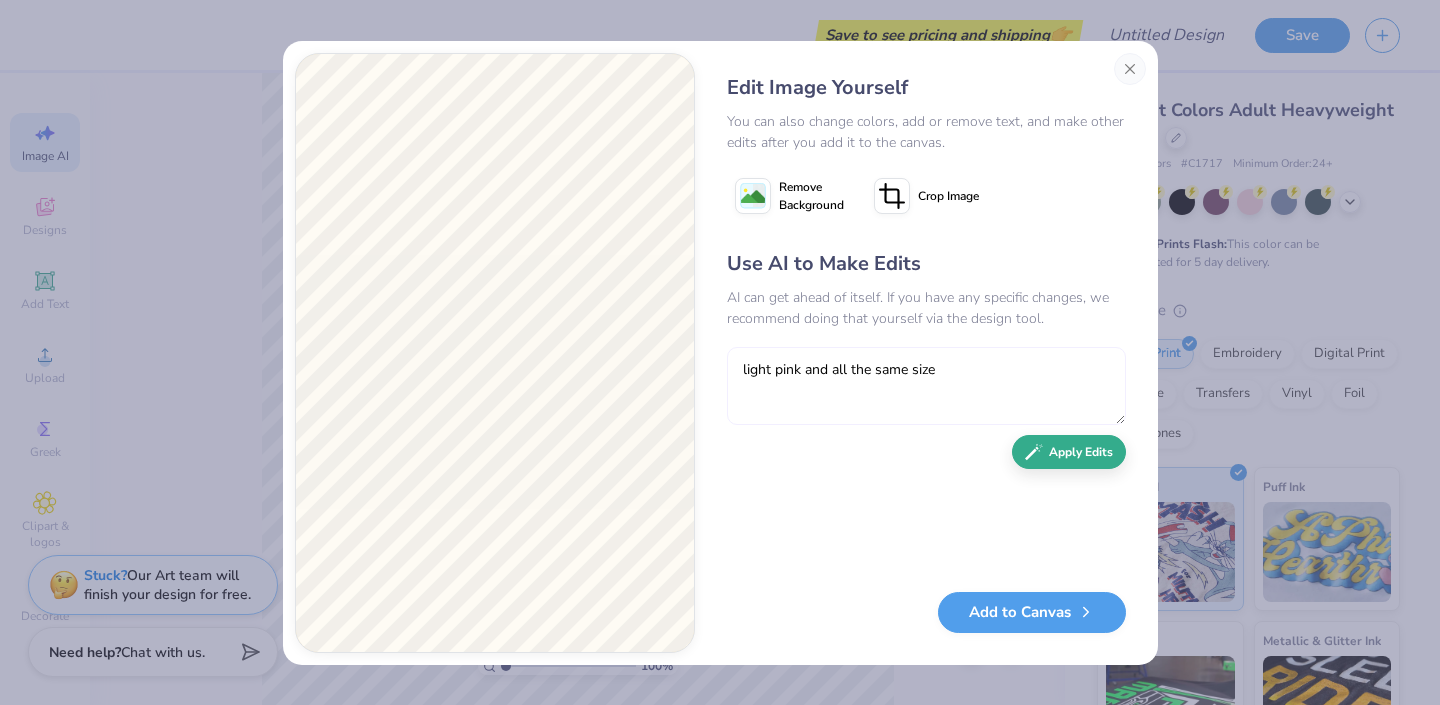 type on "light pink and all the same size" 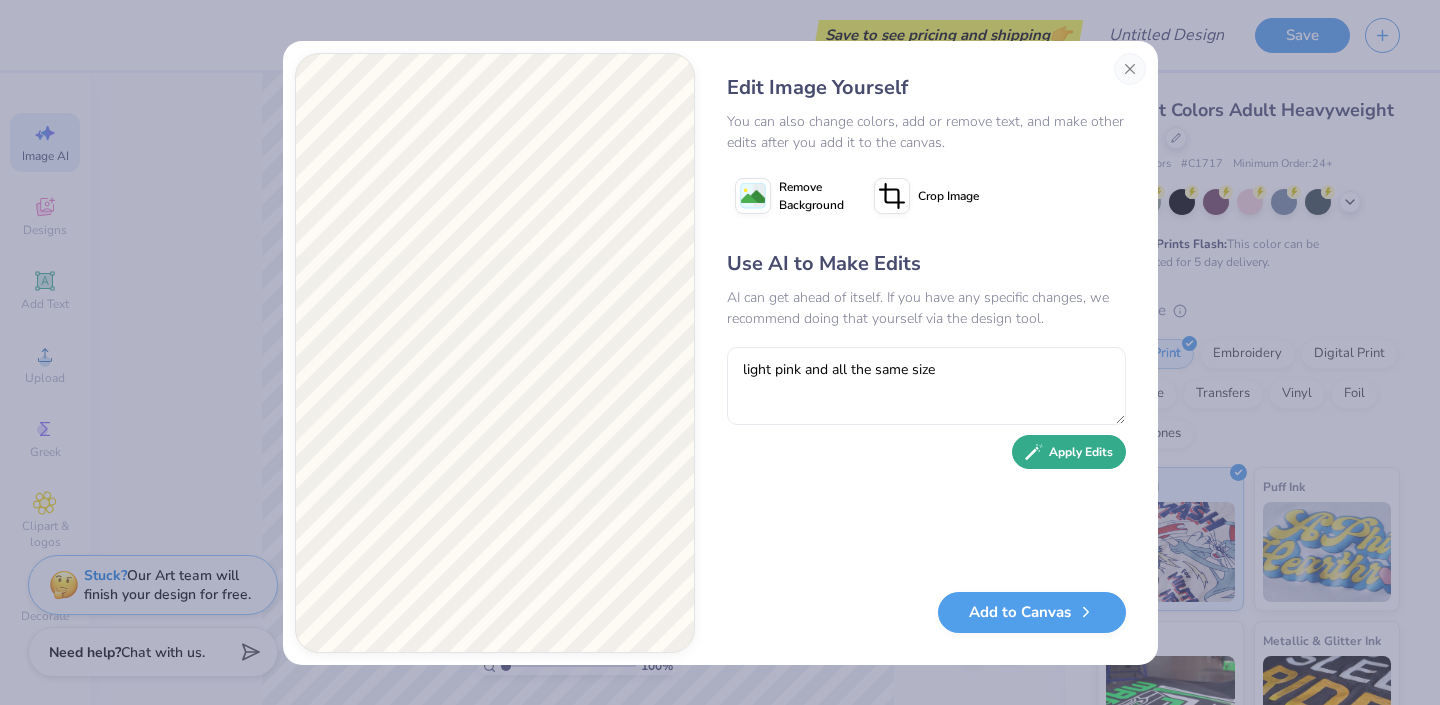 click on "Apply Edits" at bounding box center [1069, 452] 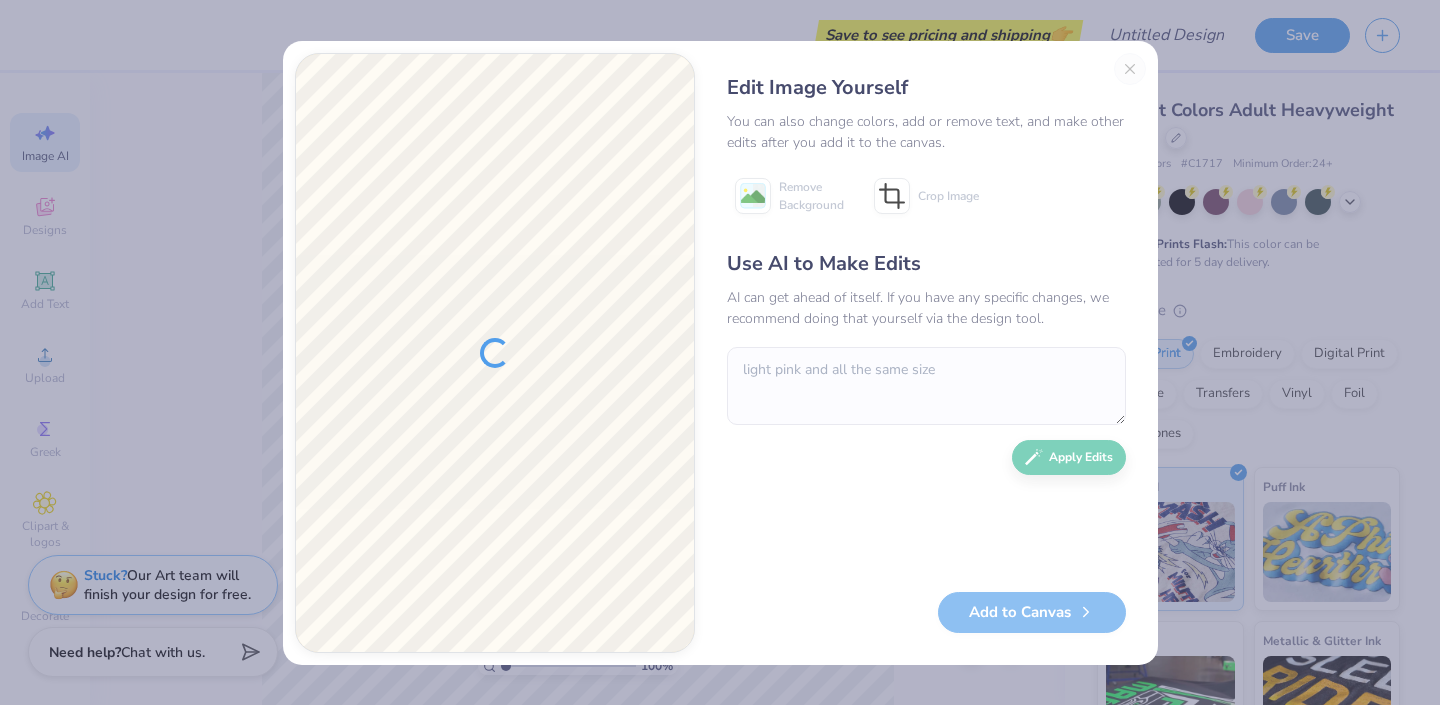 type 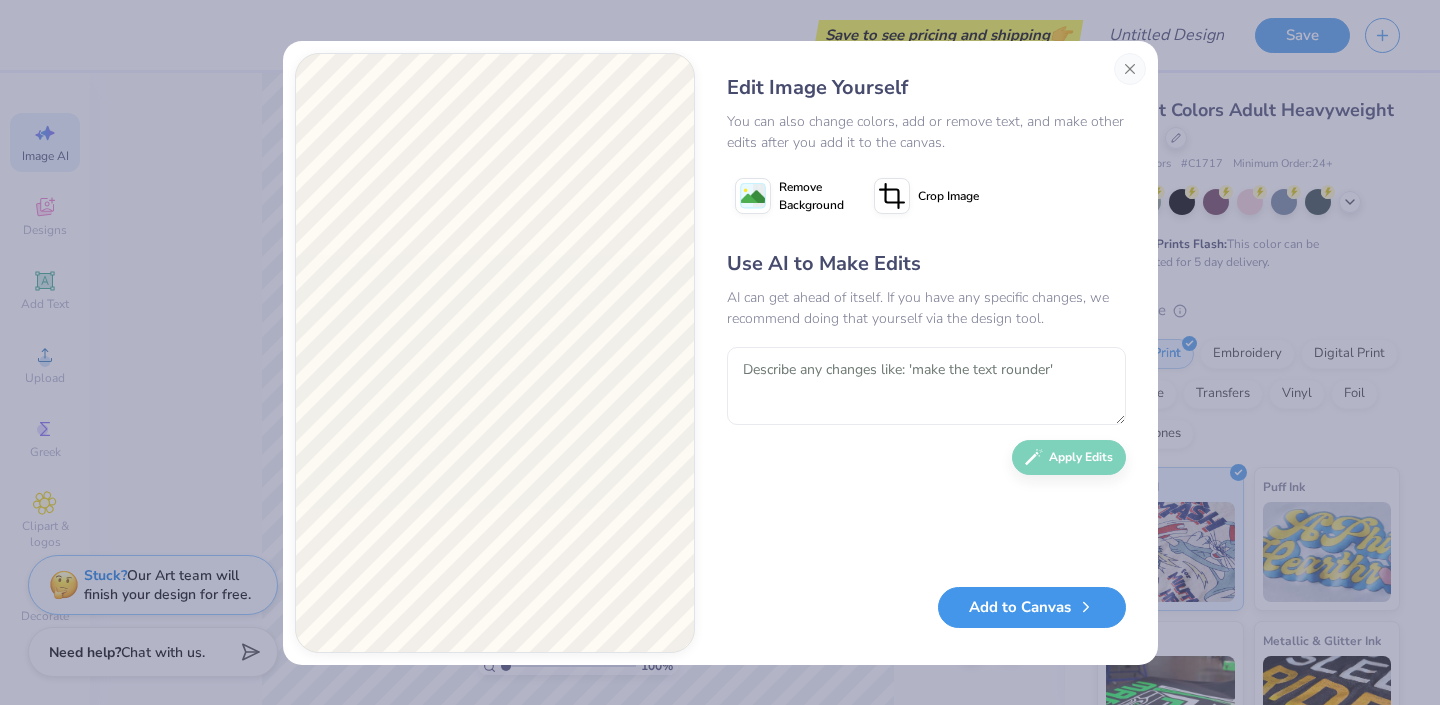 click on "Add to Canvas" at bounding box center [1032, 607] 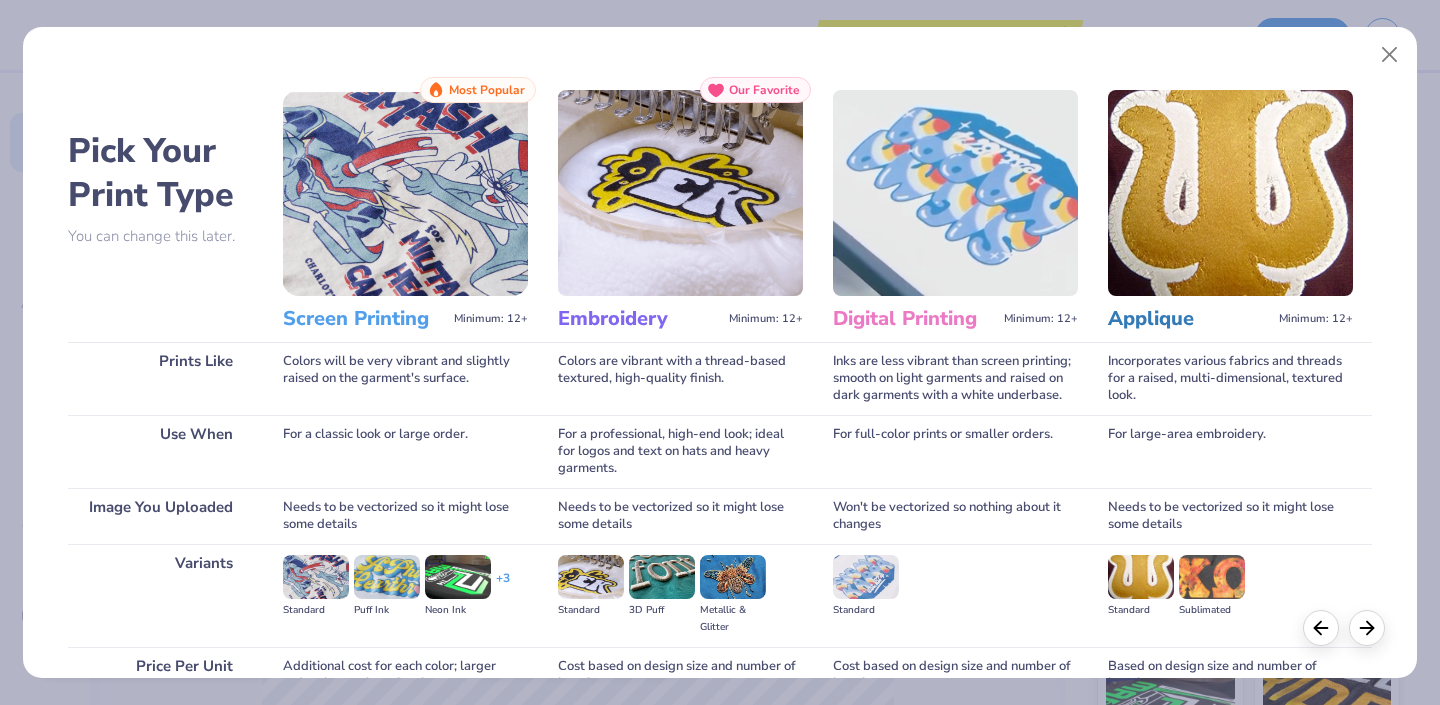 click at bounding box center (1230, 193) 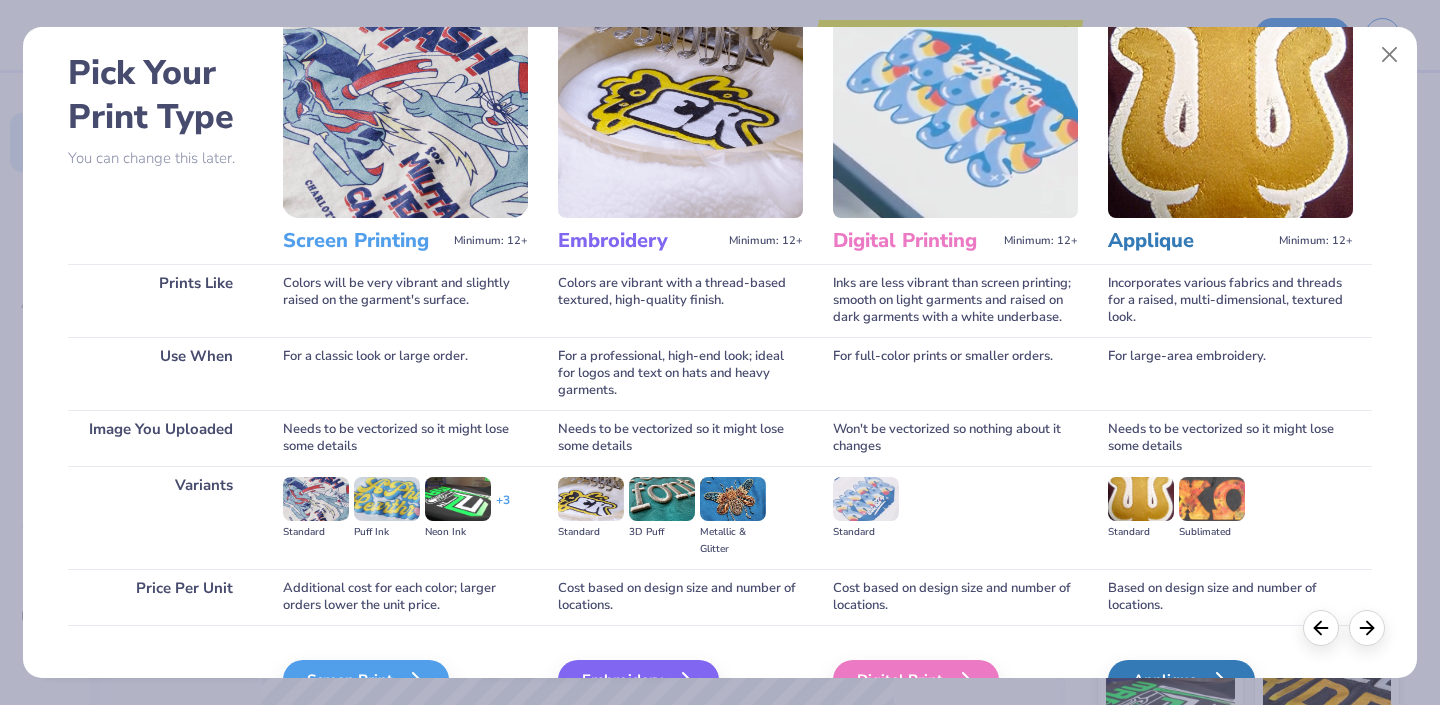 scroll, scrollTop: 87, scrollLeft: 0, axis: vertical 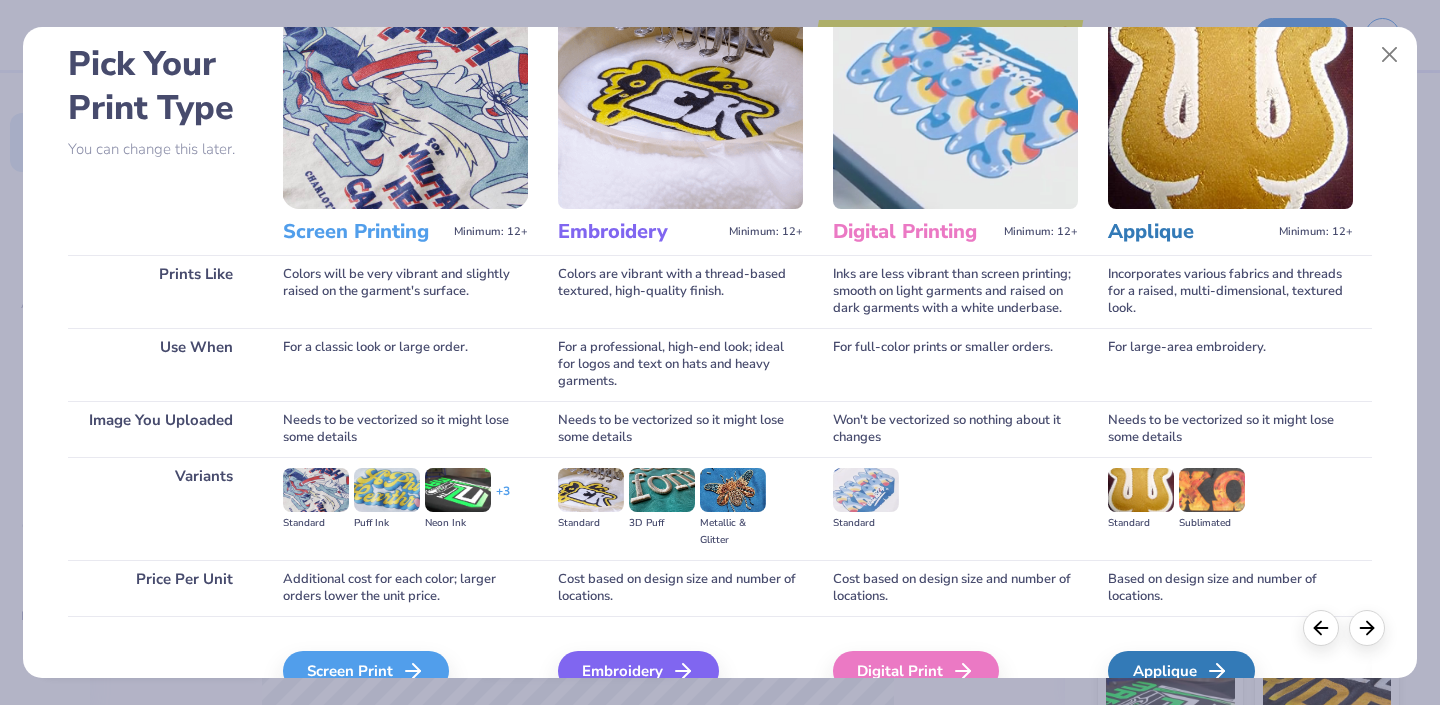 click on "Sublimated" at bounding box center [1212, 523] 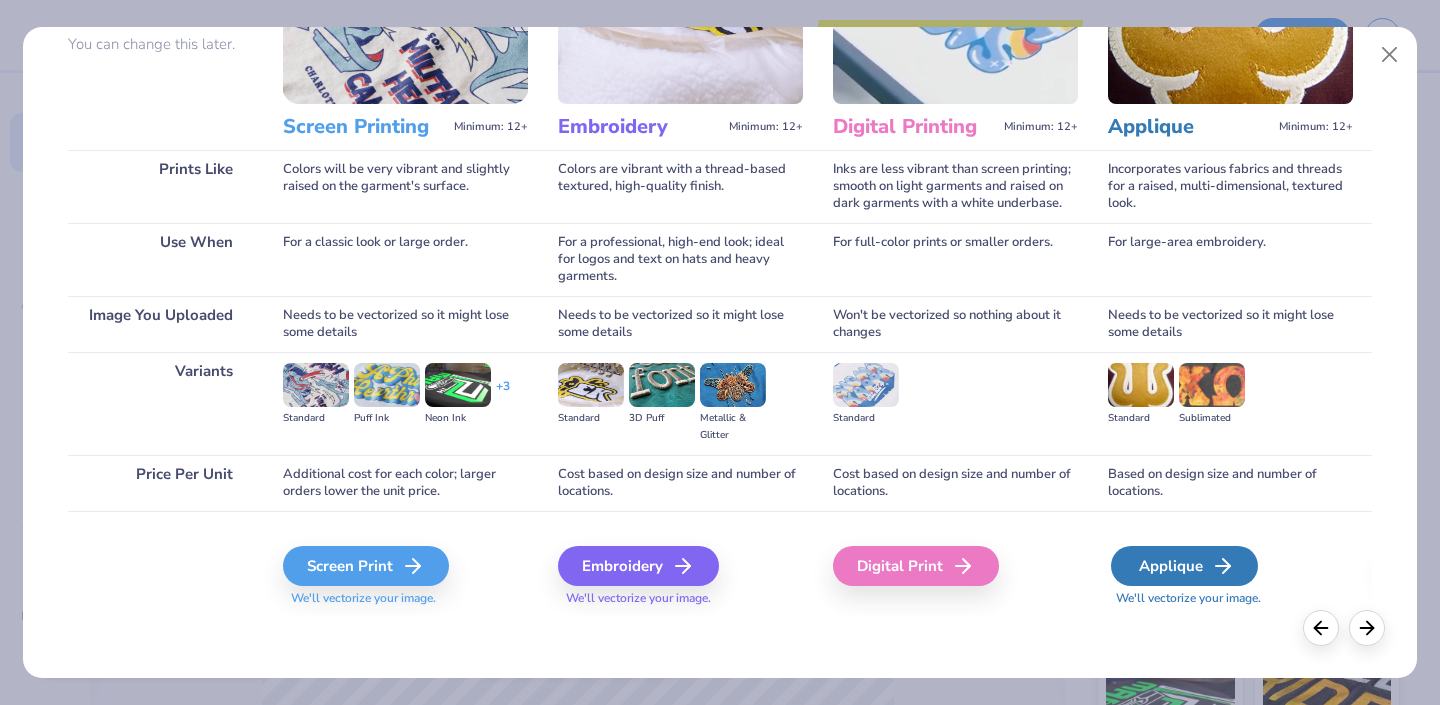click on "Applique" at bounding box center (1184, 566) 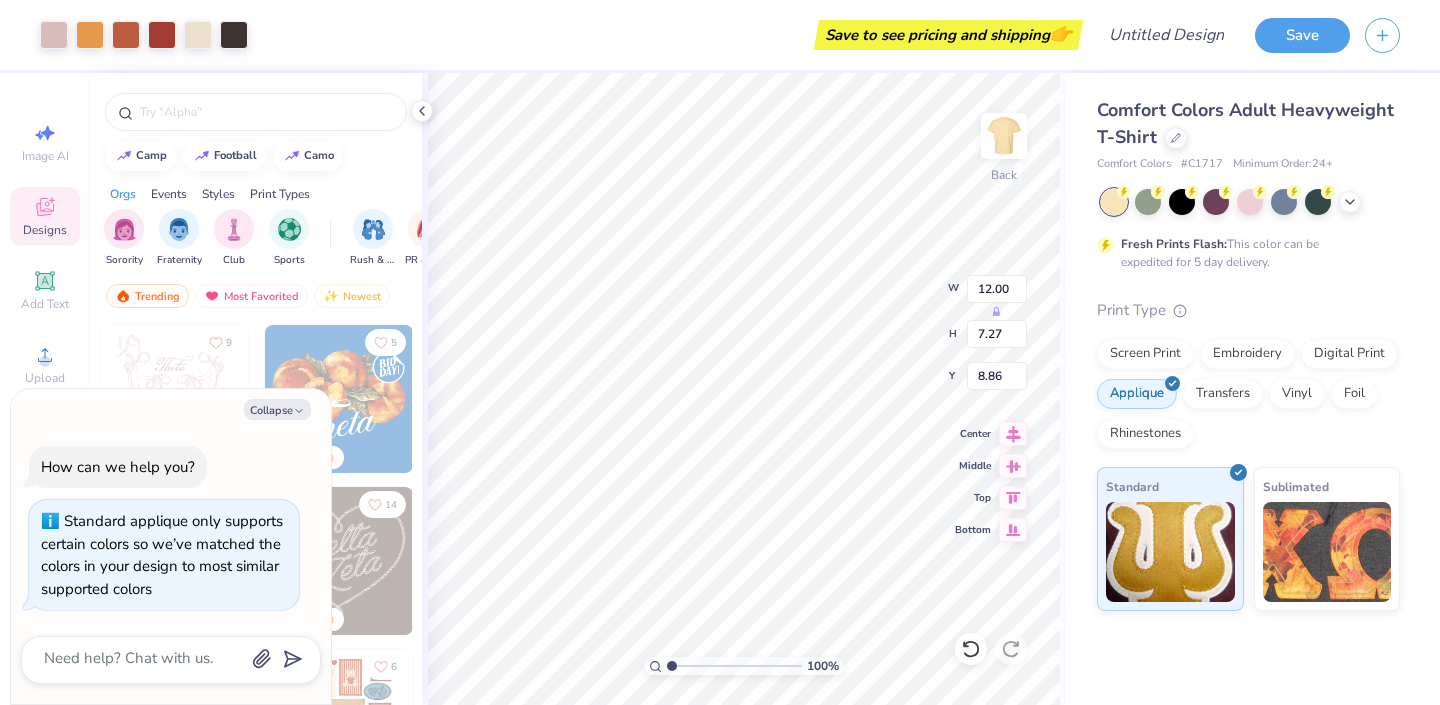 click at bounding box center [1327, 552] 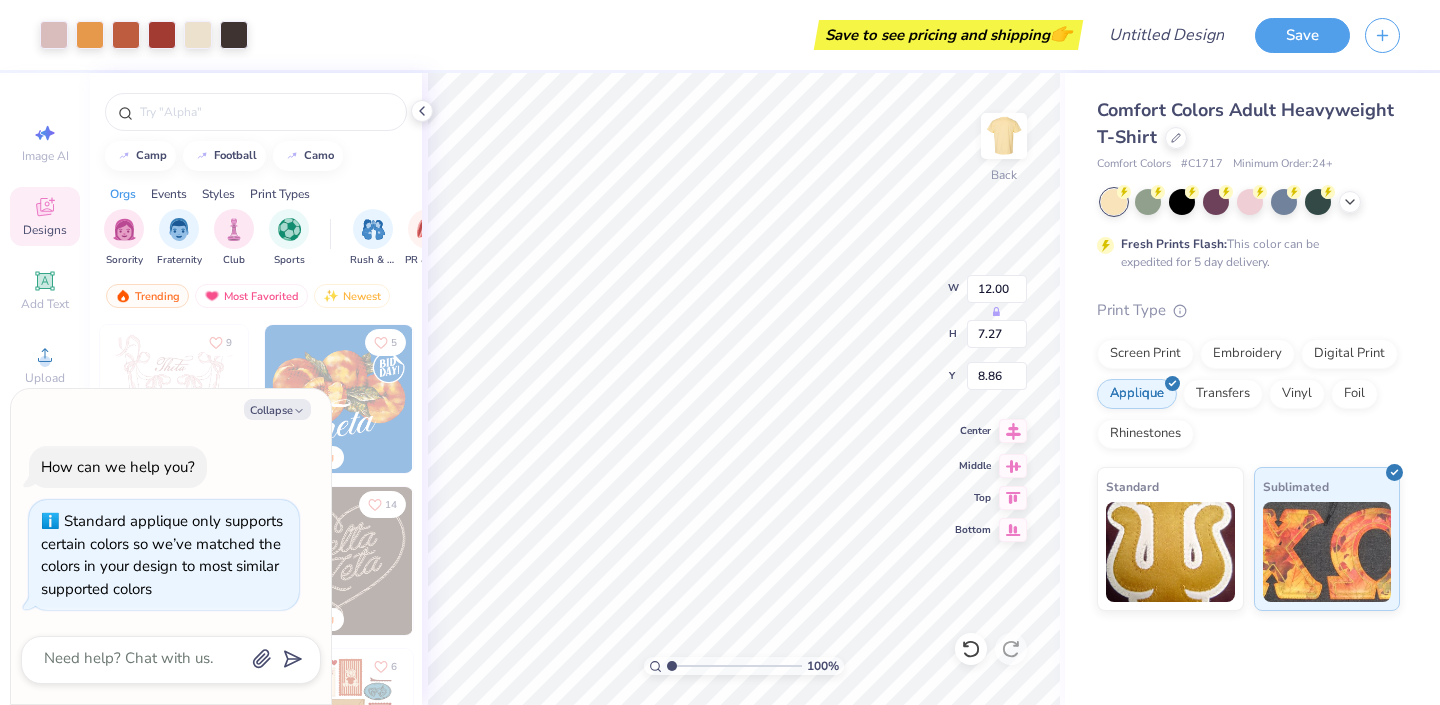 type on "x" 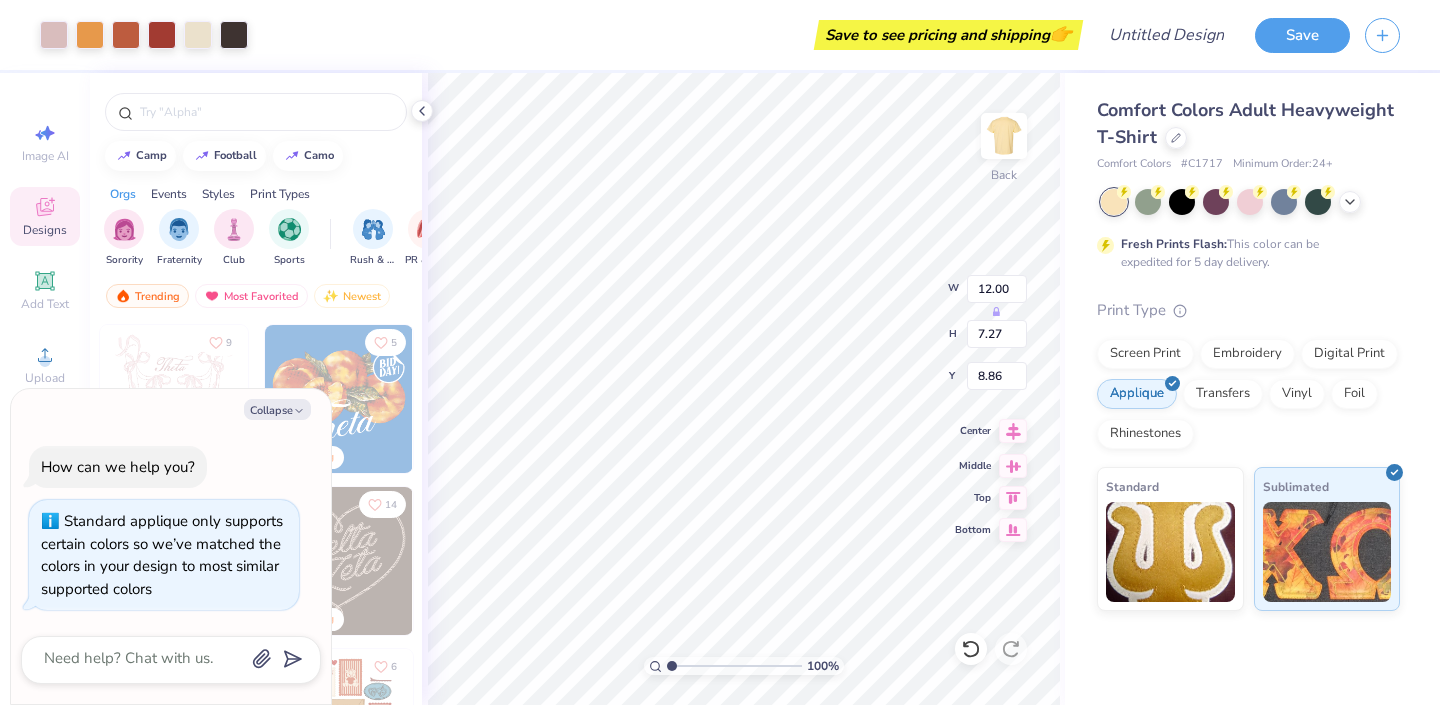 type on "3.59" 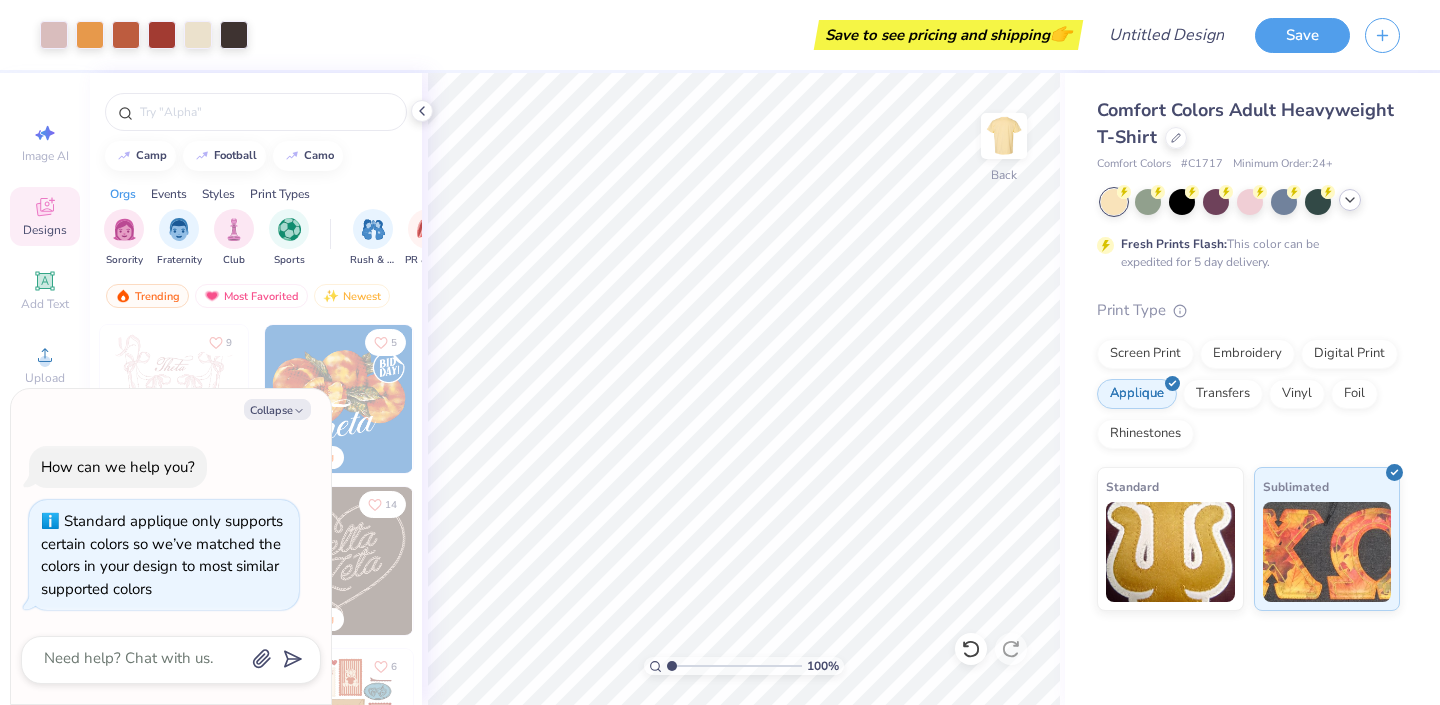 click at bounding box center (1350, 200) 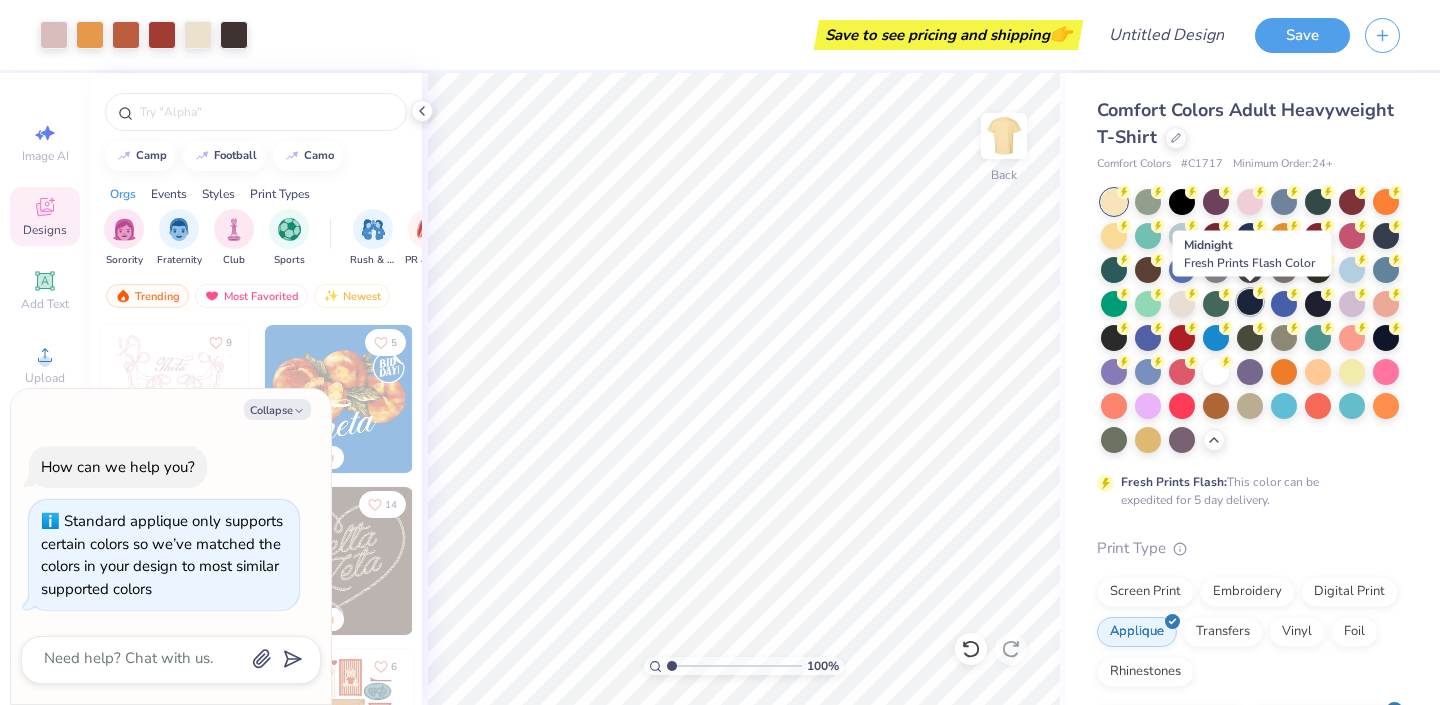click at bounding box center (1250, 302) 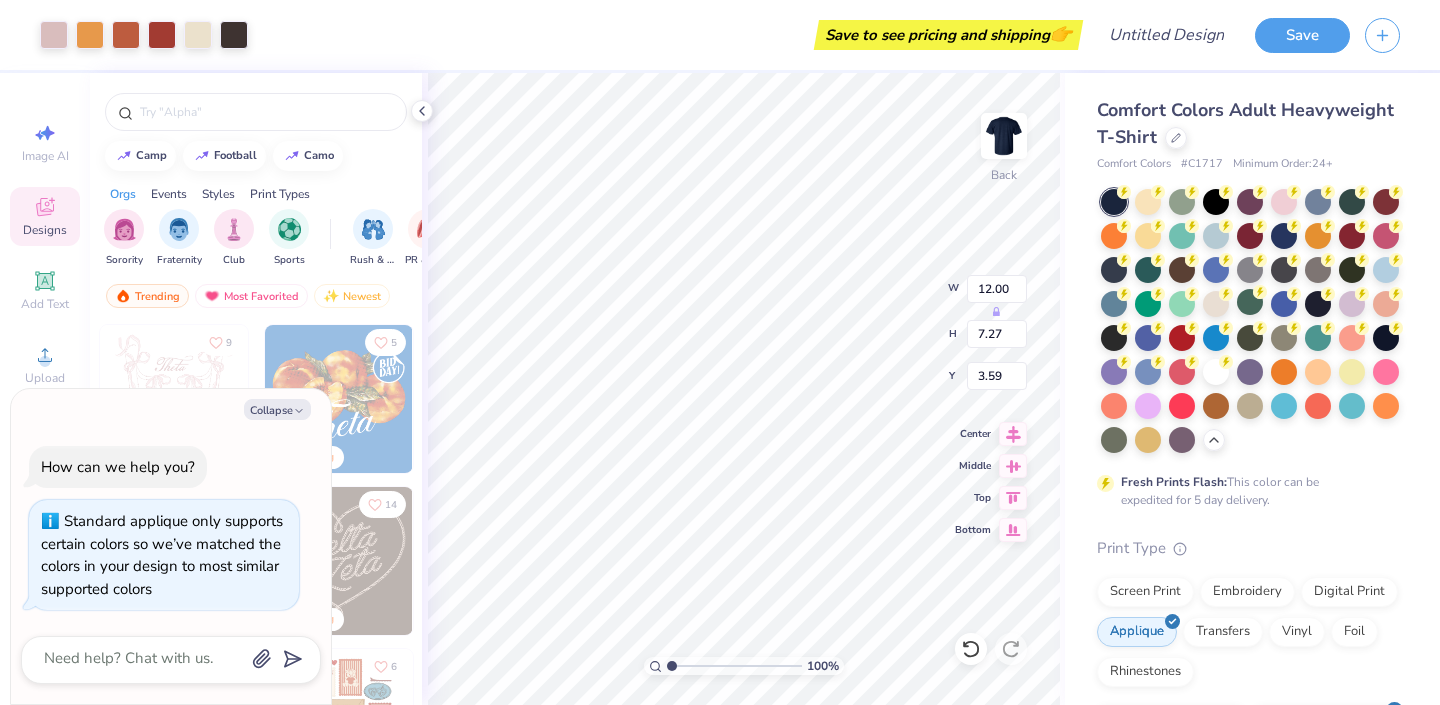 type on "x" 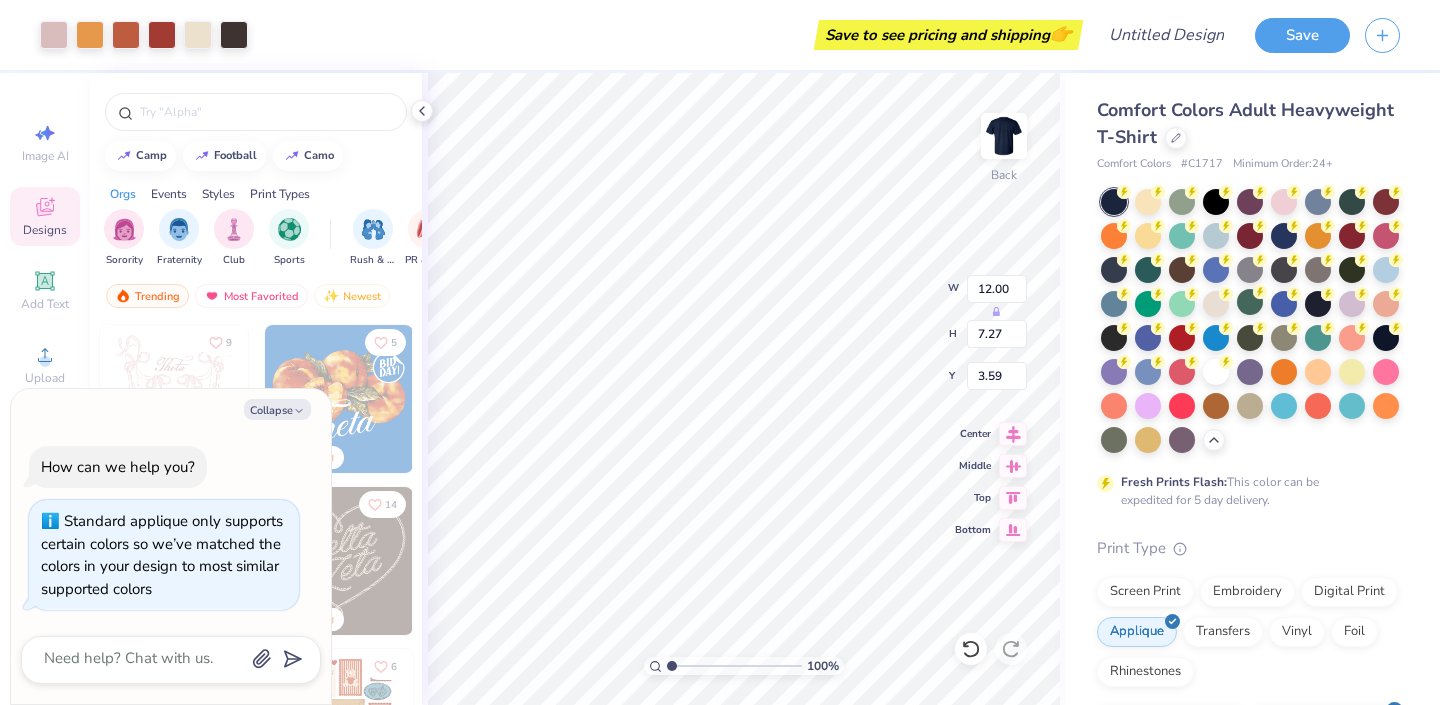 type on "5.23" 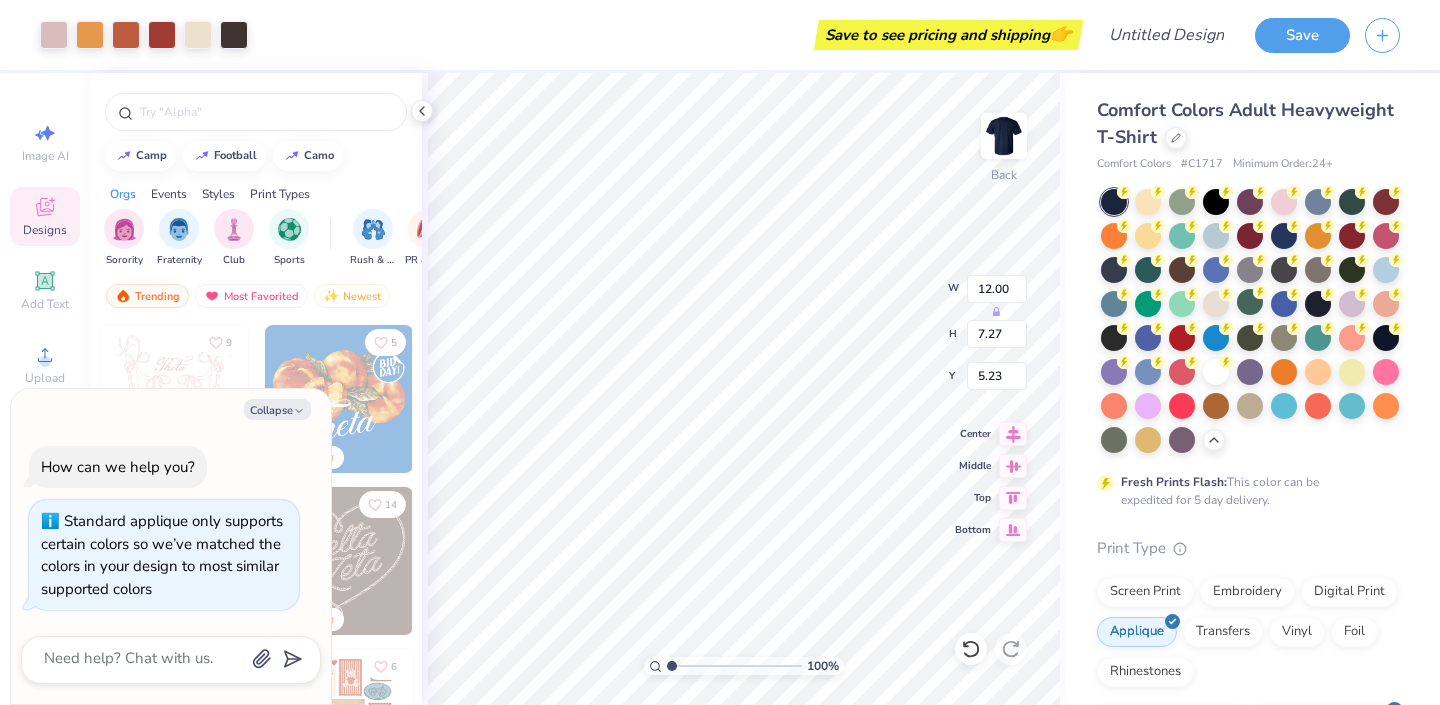 type on "x" 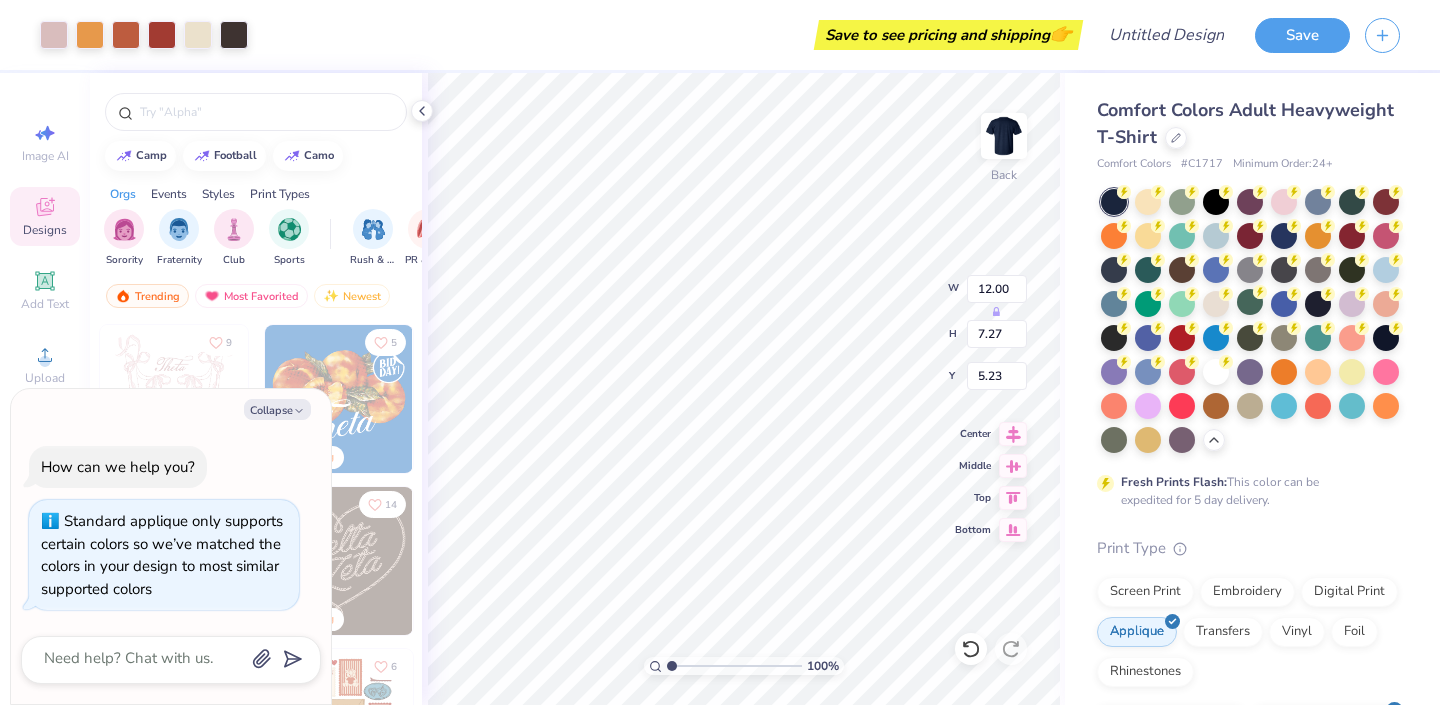 type on "9.86" 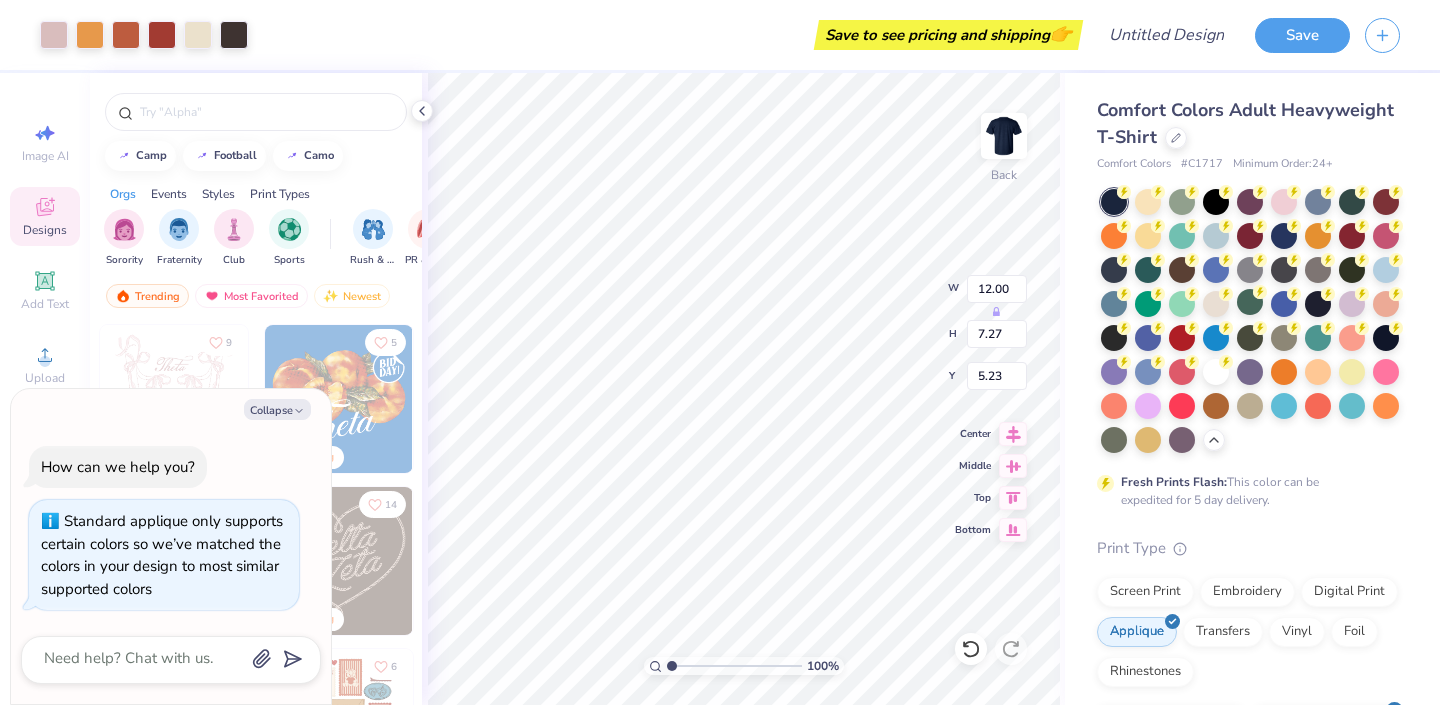 type on "5.98" 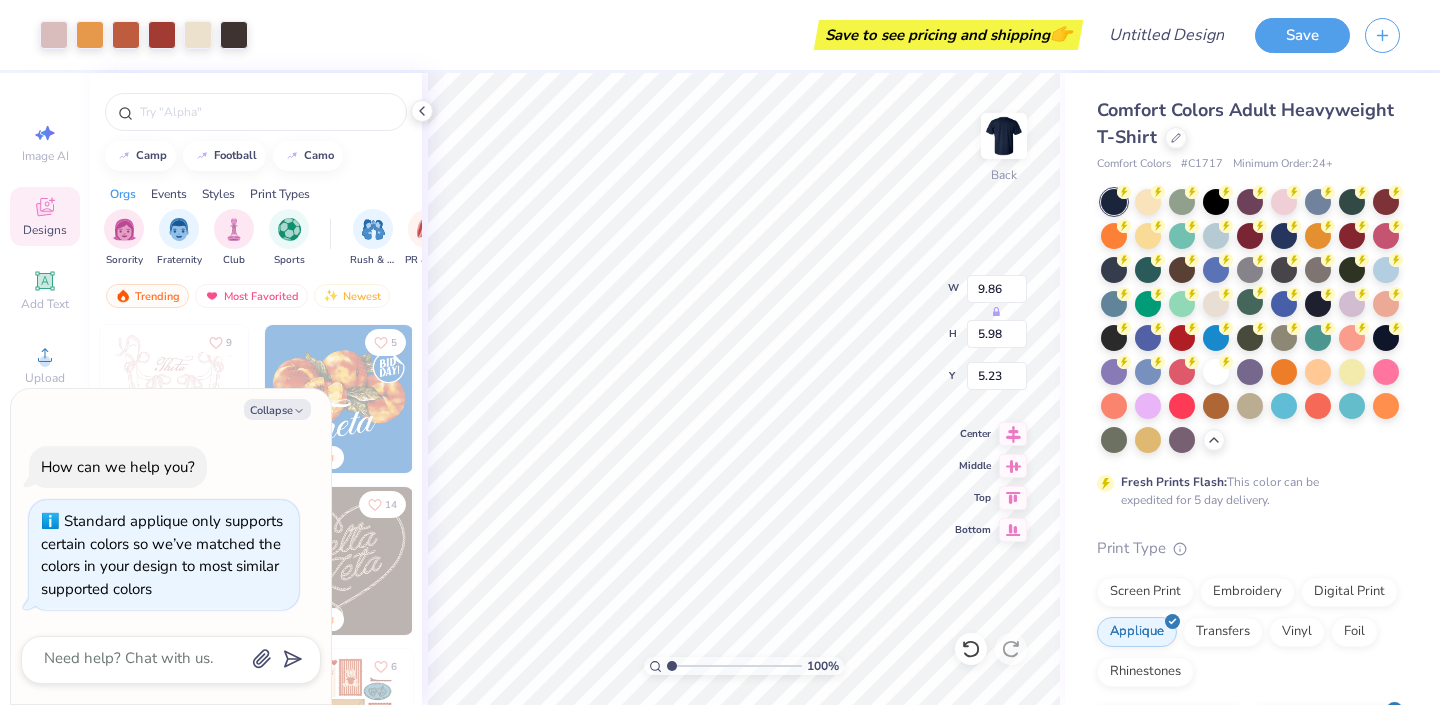 type on "x" 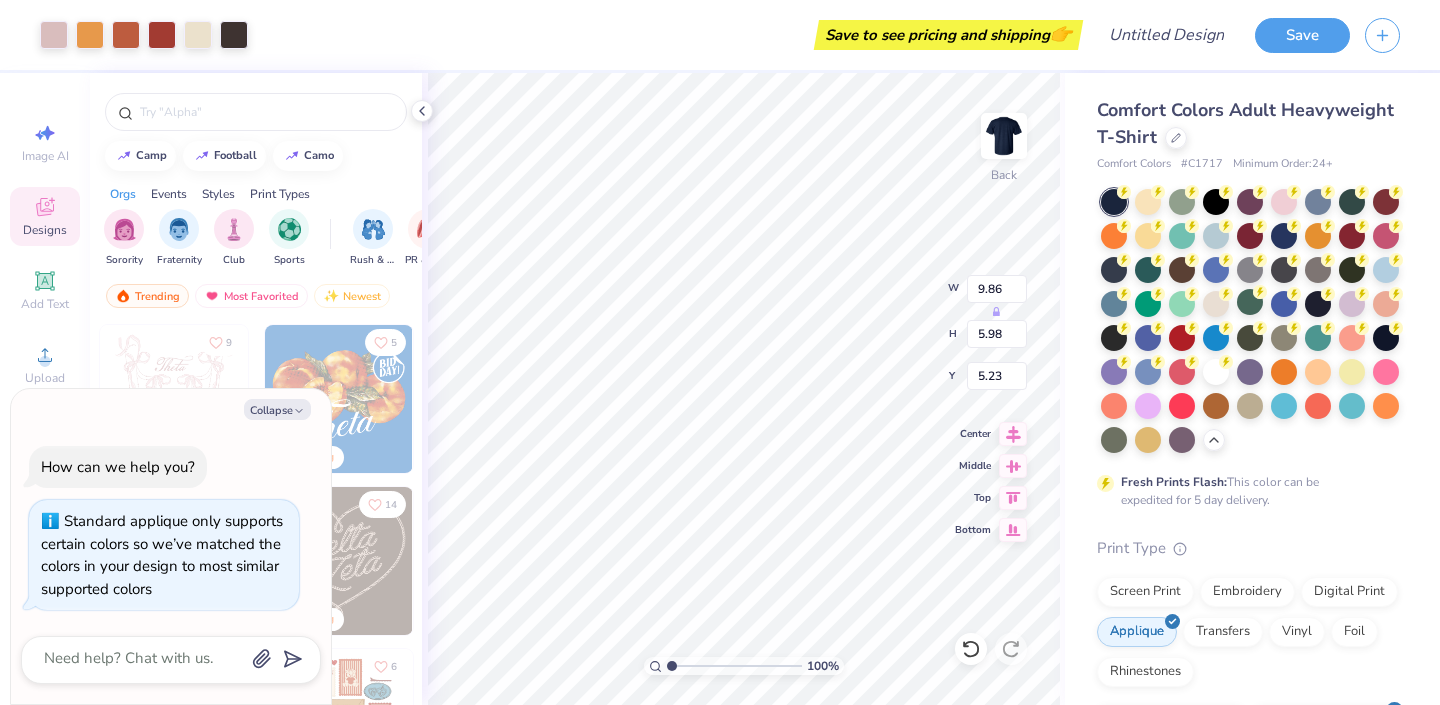 type on "3.86" 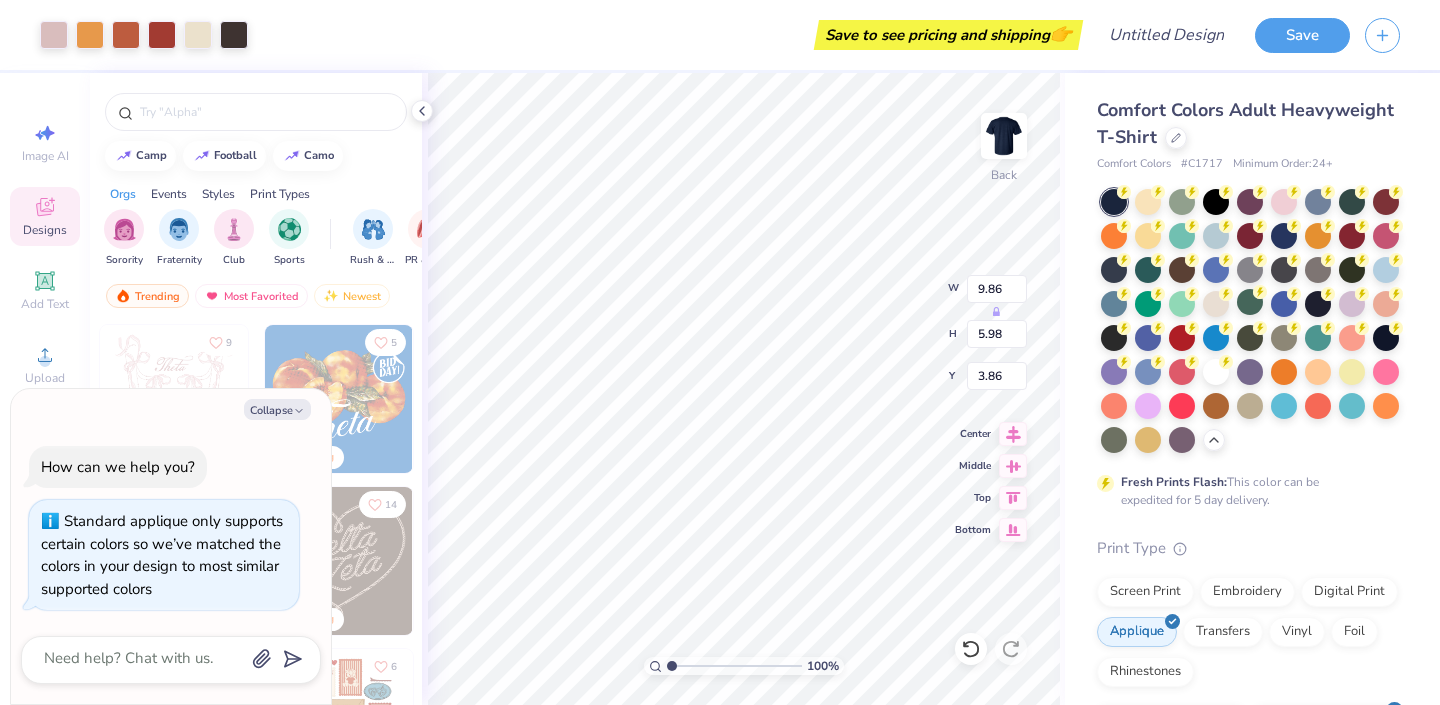 type on "x" 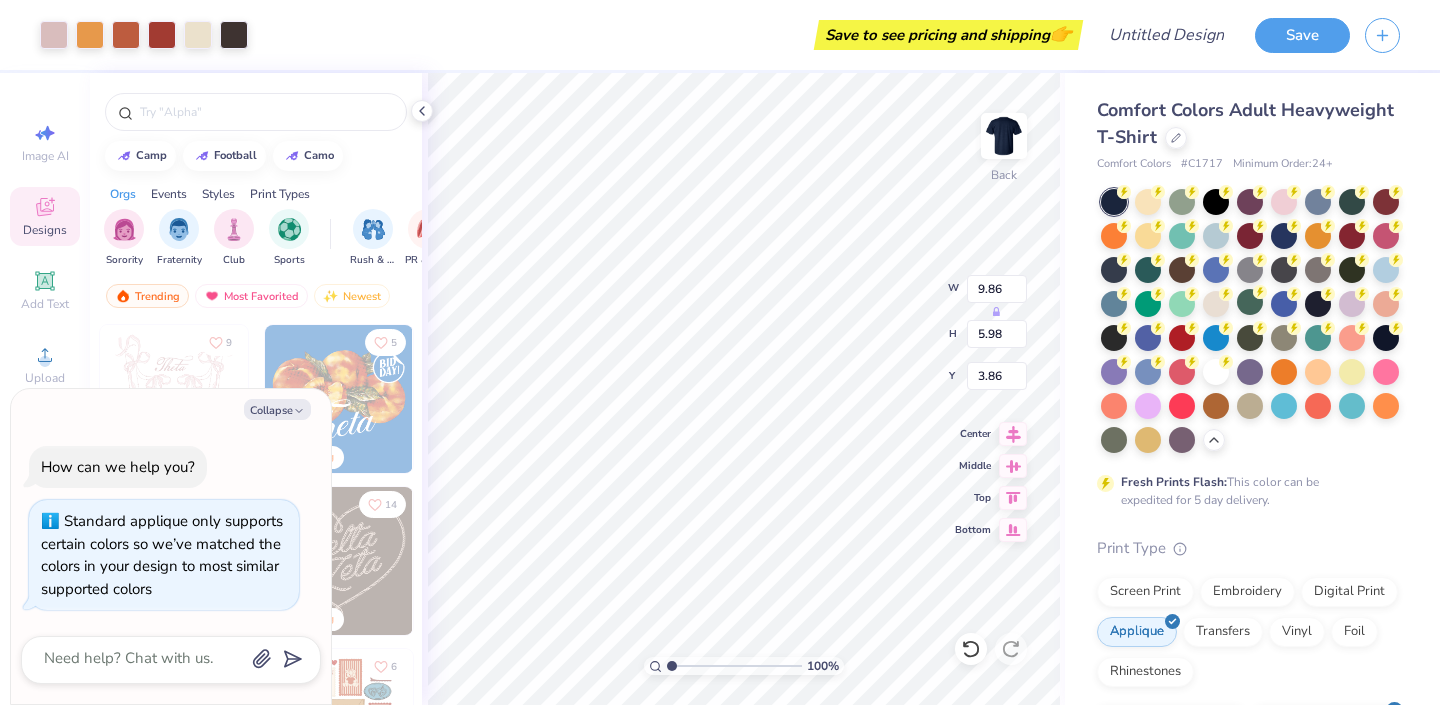 type on "3.50" 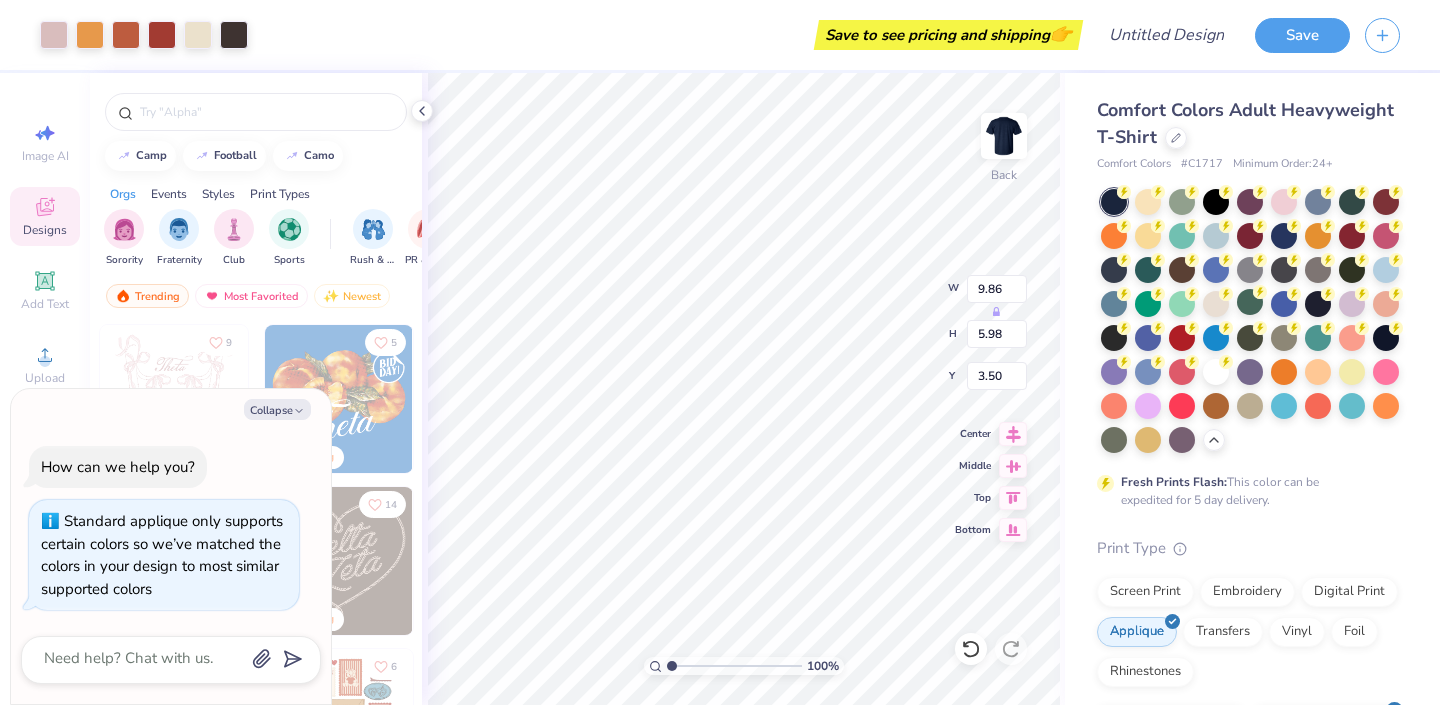 type on "x" 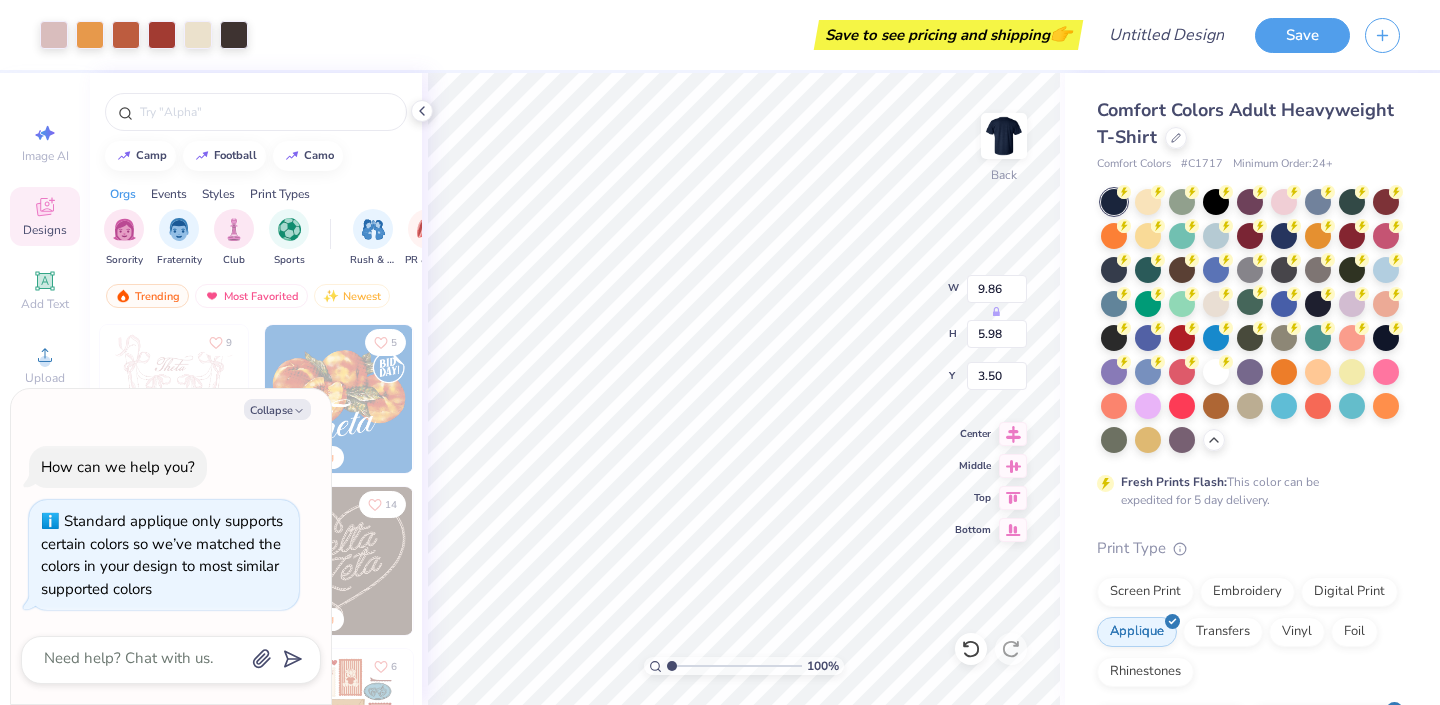 type on "3.62" 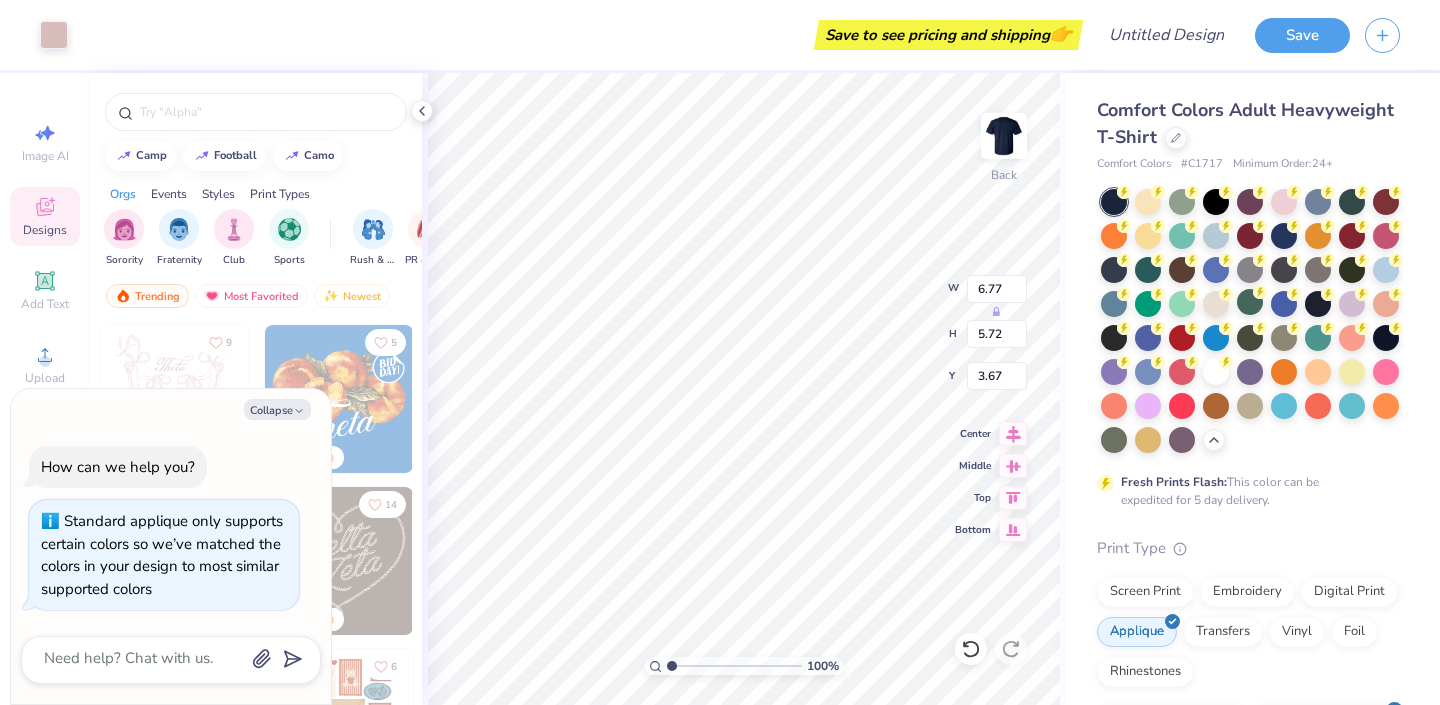 type on "x" 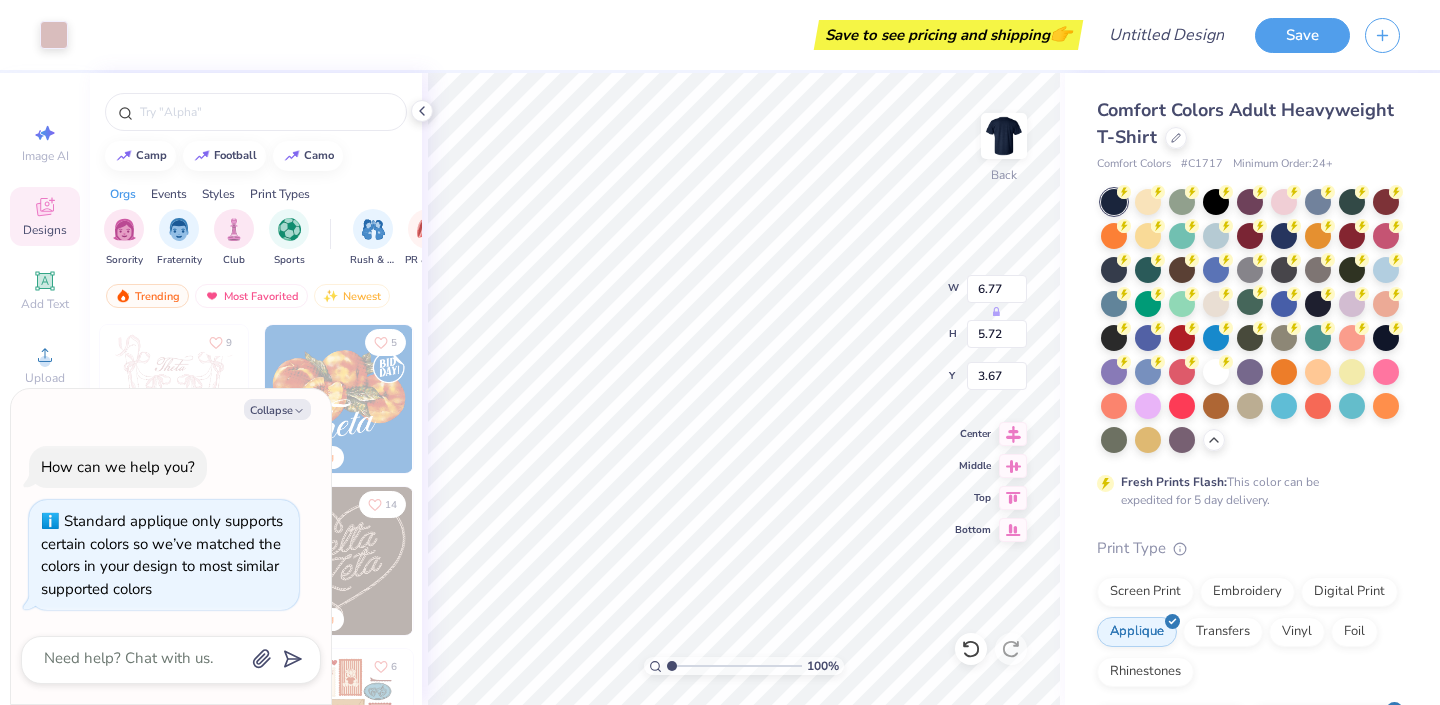 type on "3.53" 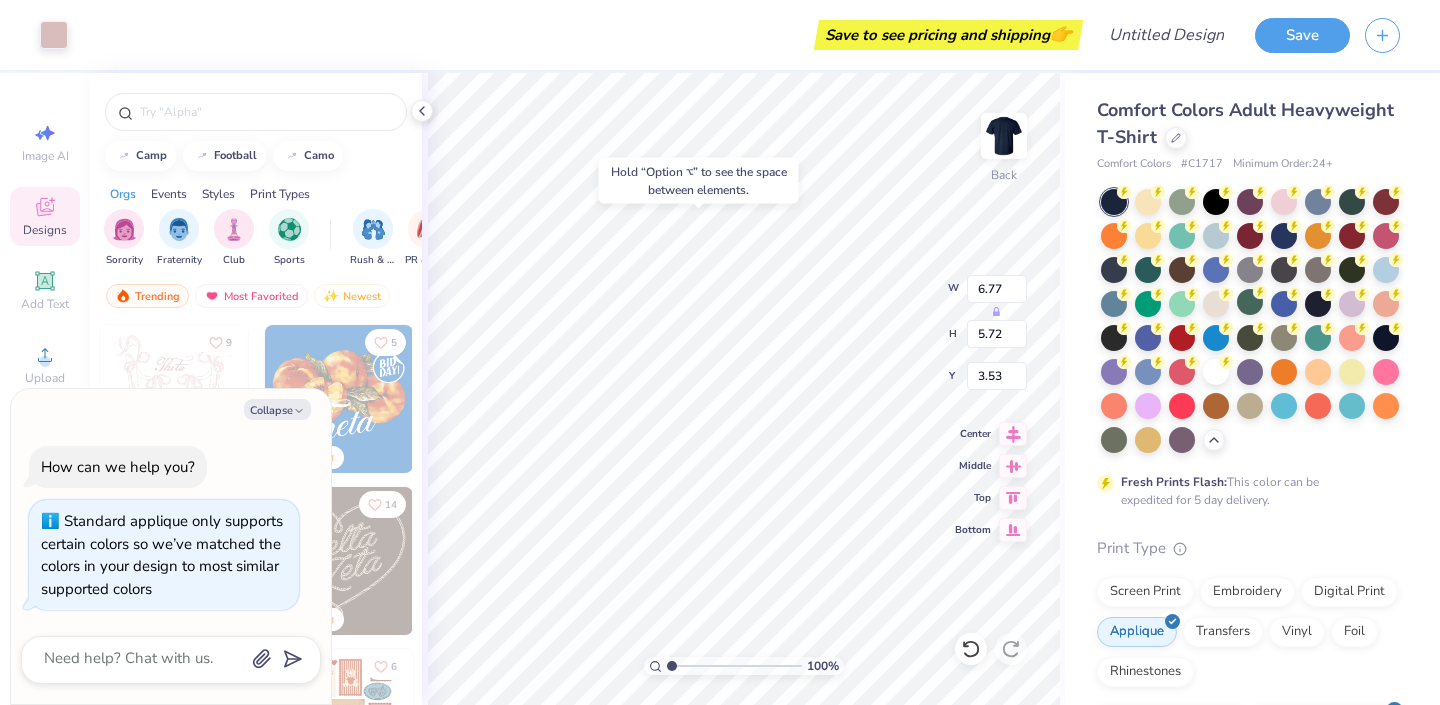 type on "x" 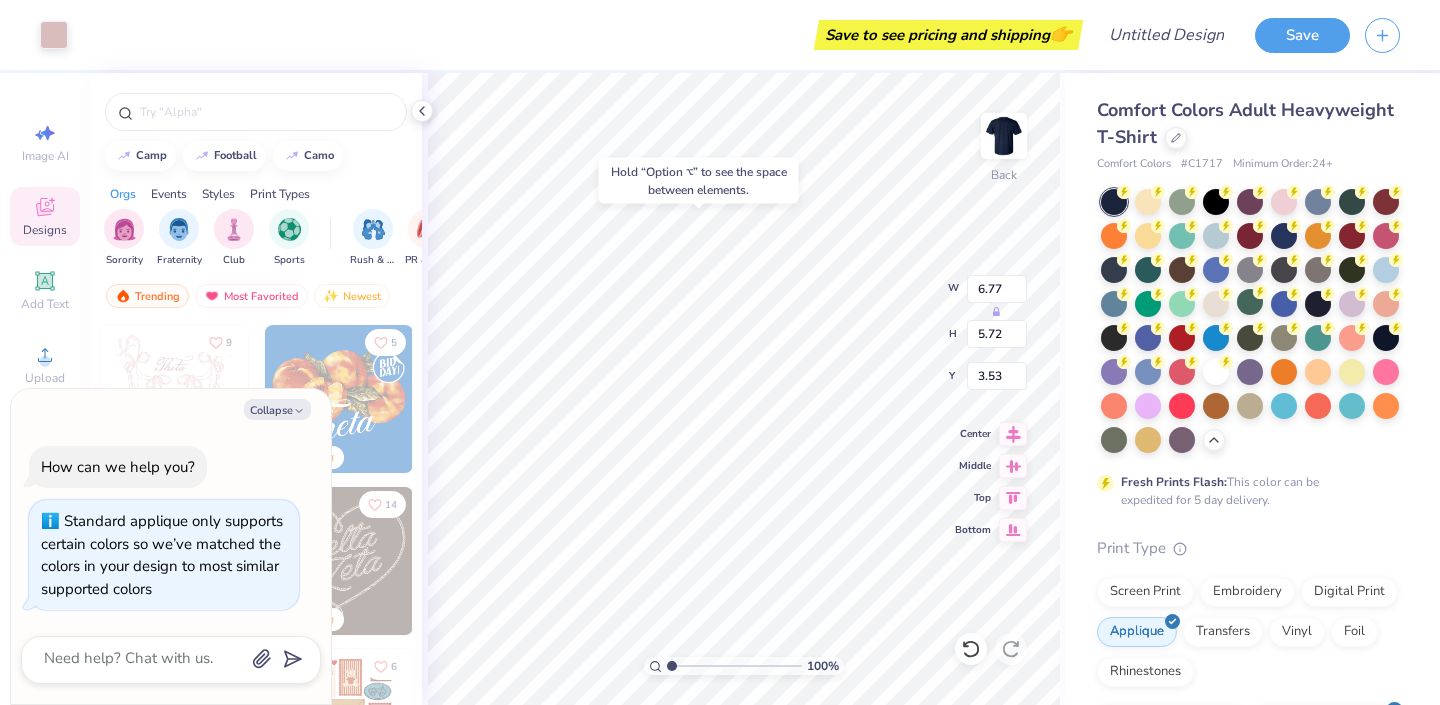 type on "0.88" 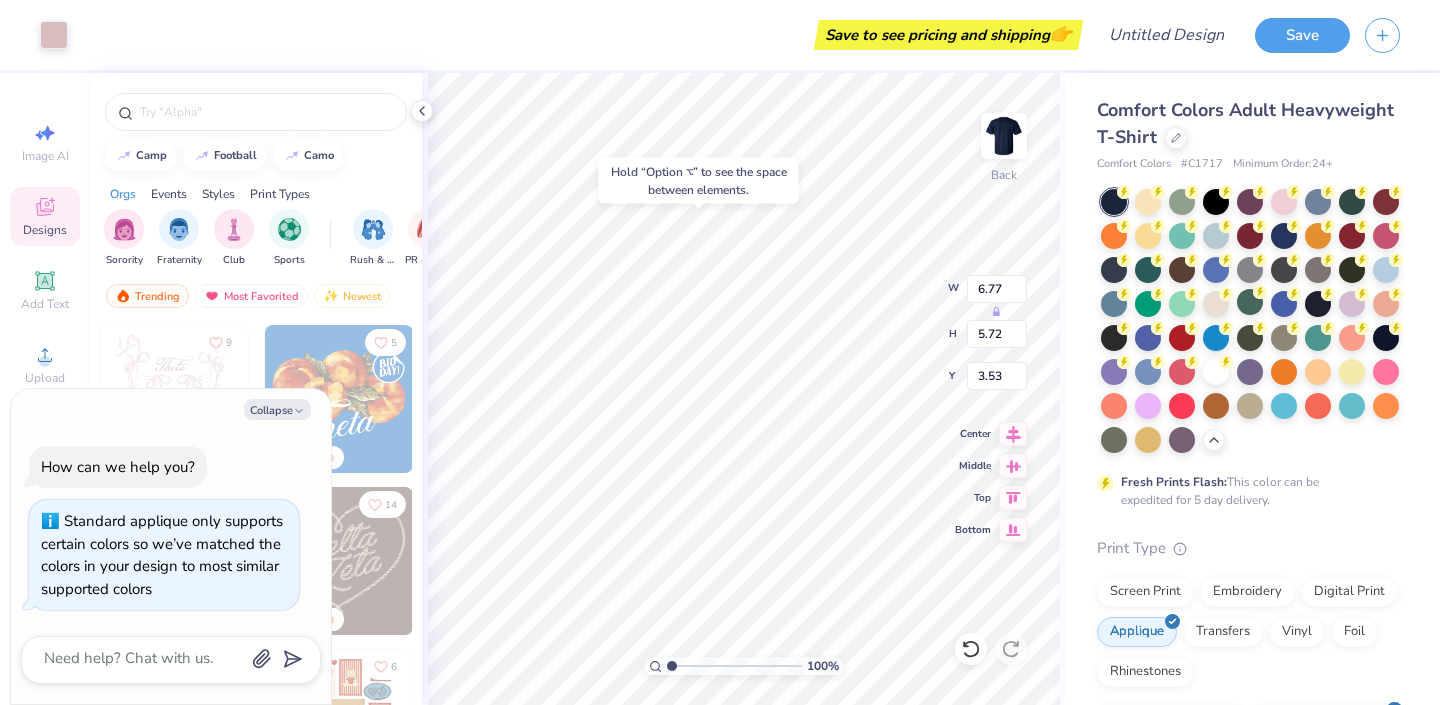 type on "3.63" 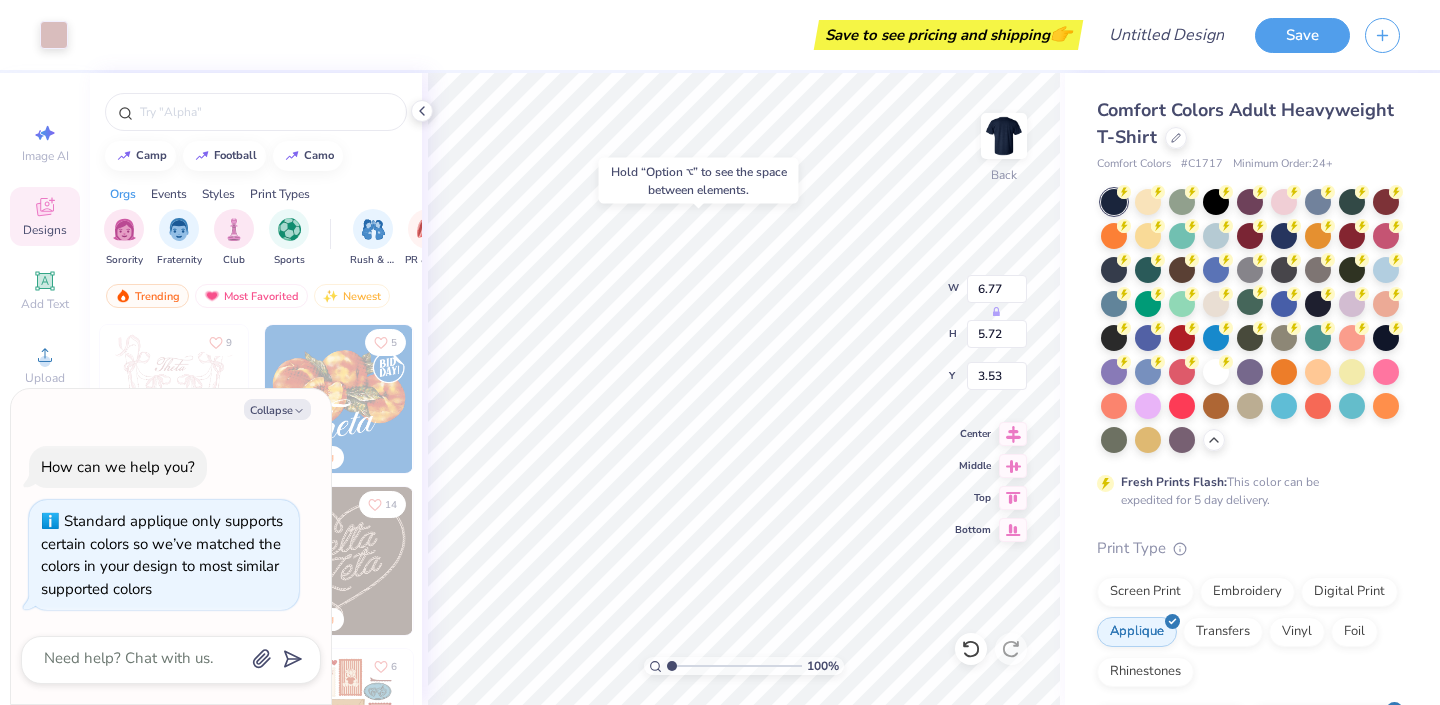 type on "4.65" 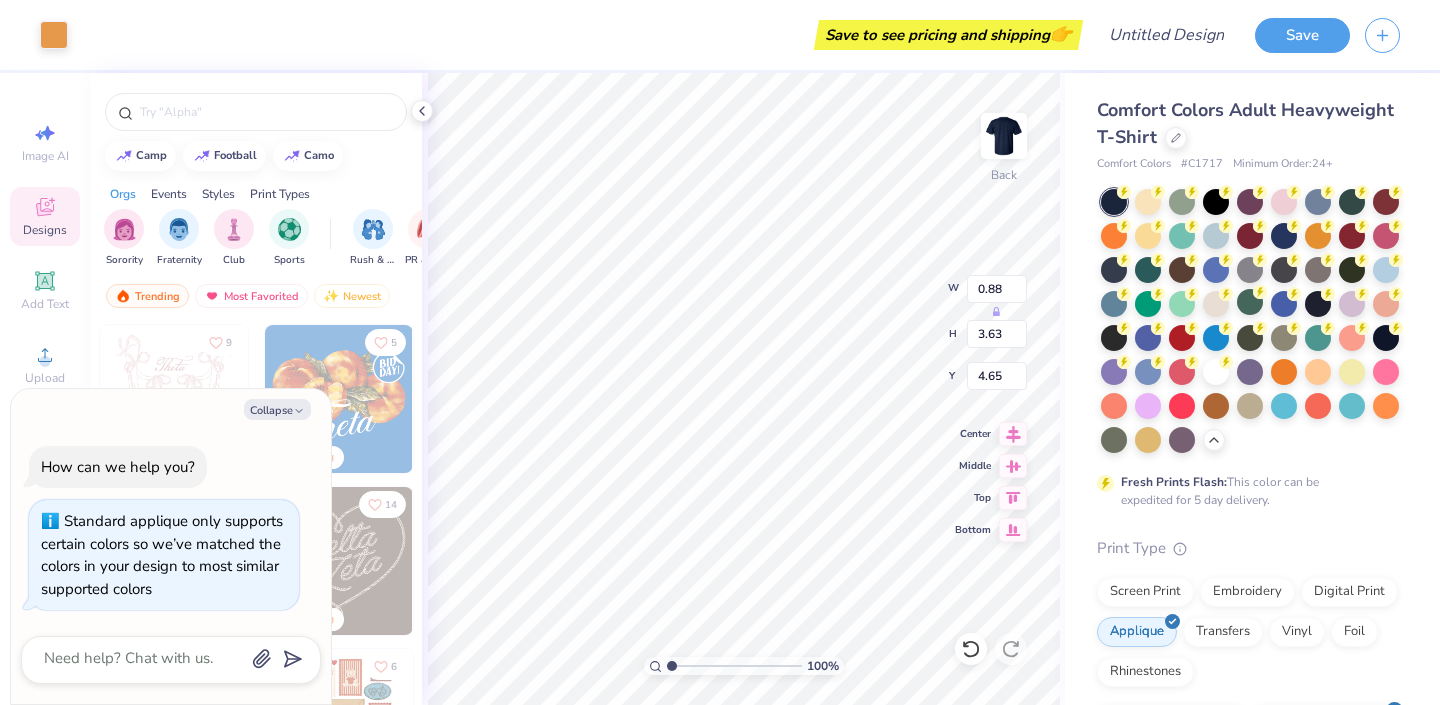 type on "x" 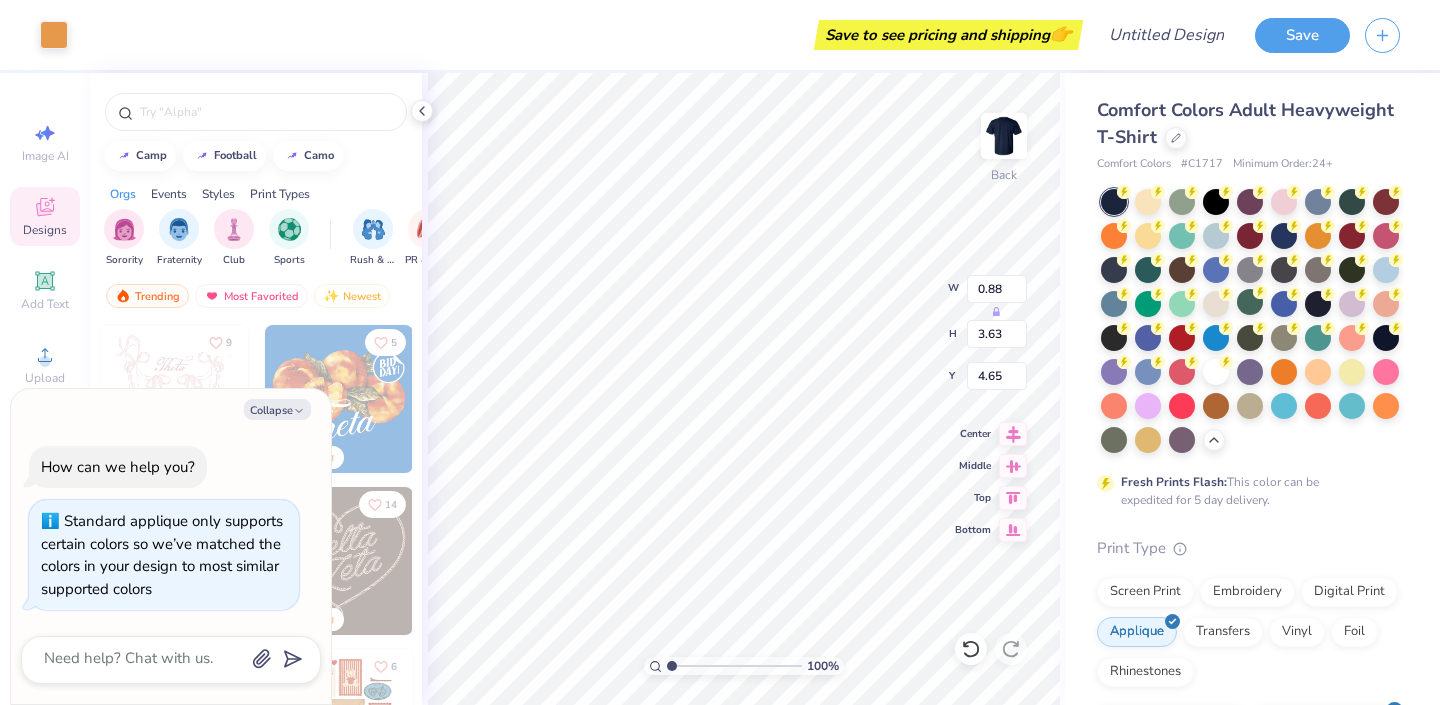 type on "0.78" 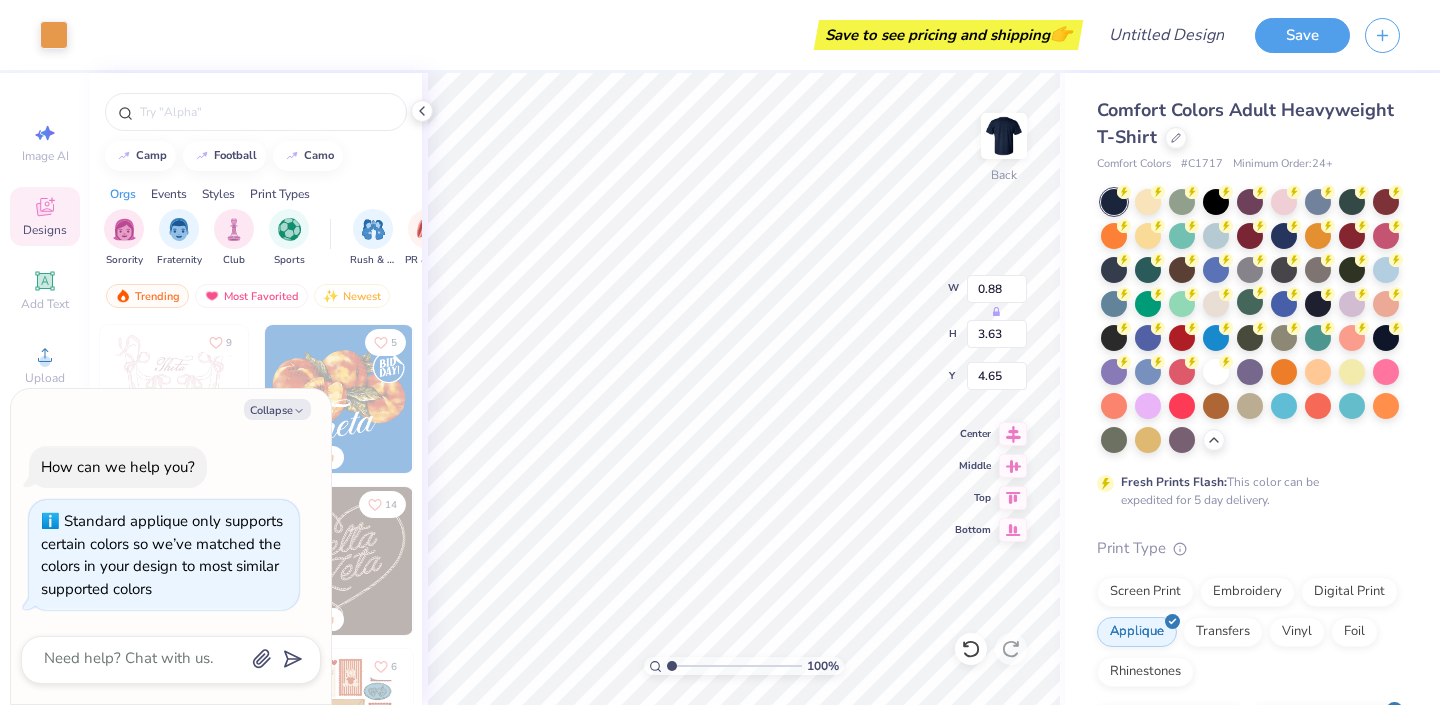 type on "3.51" 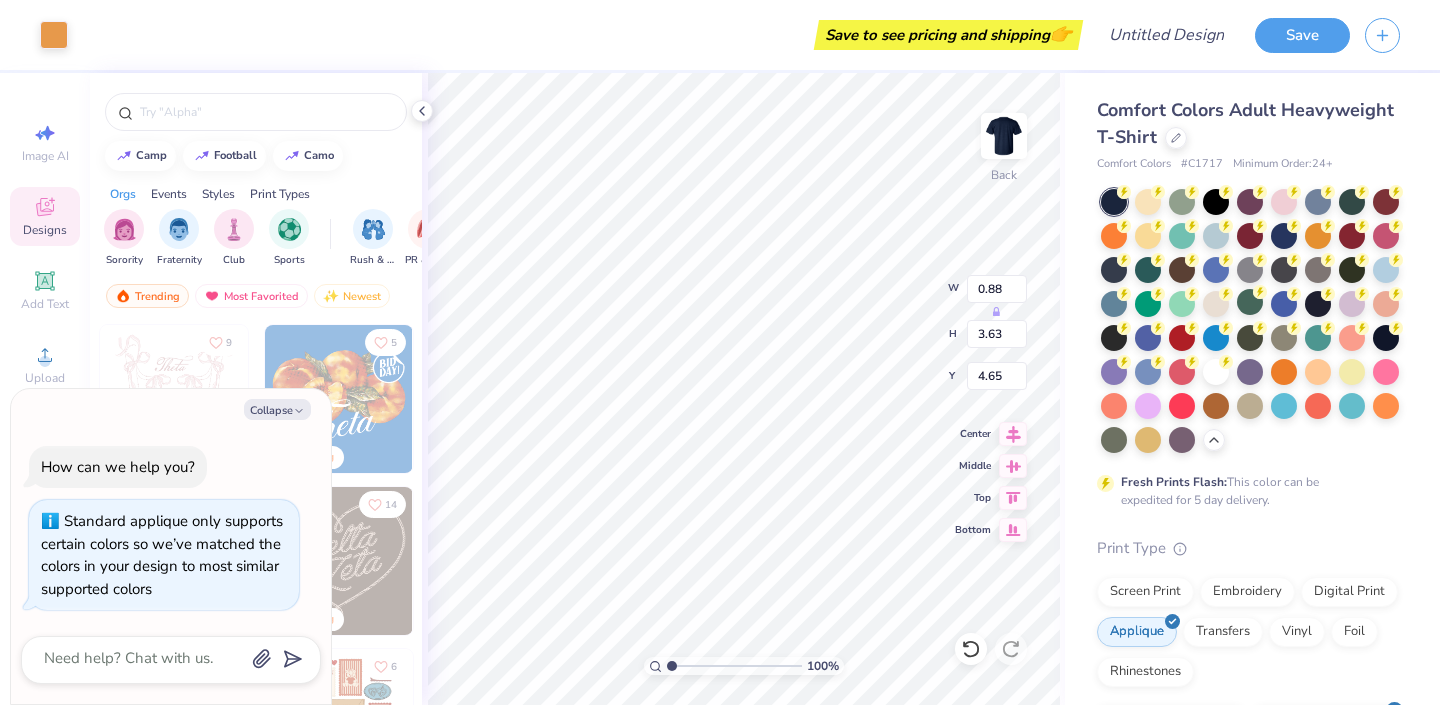 type on "4.64" 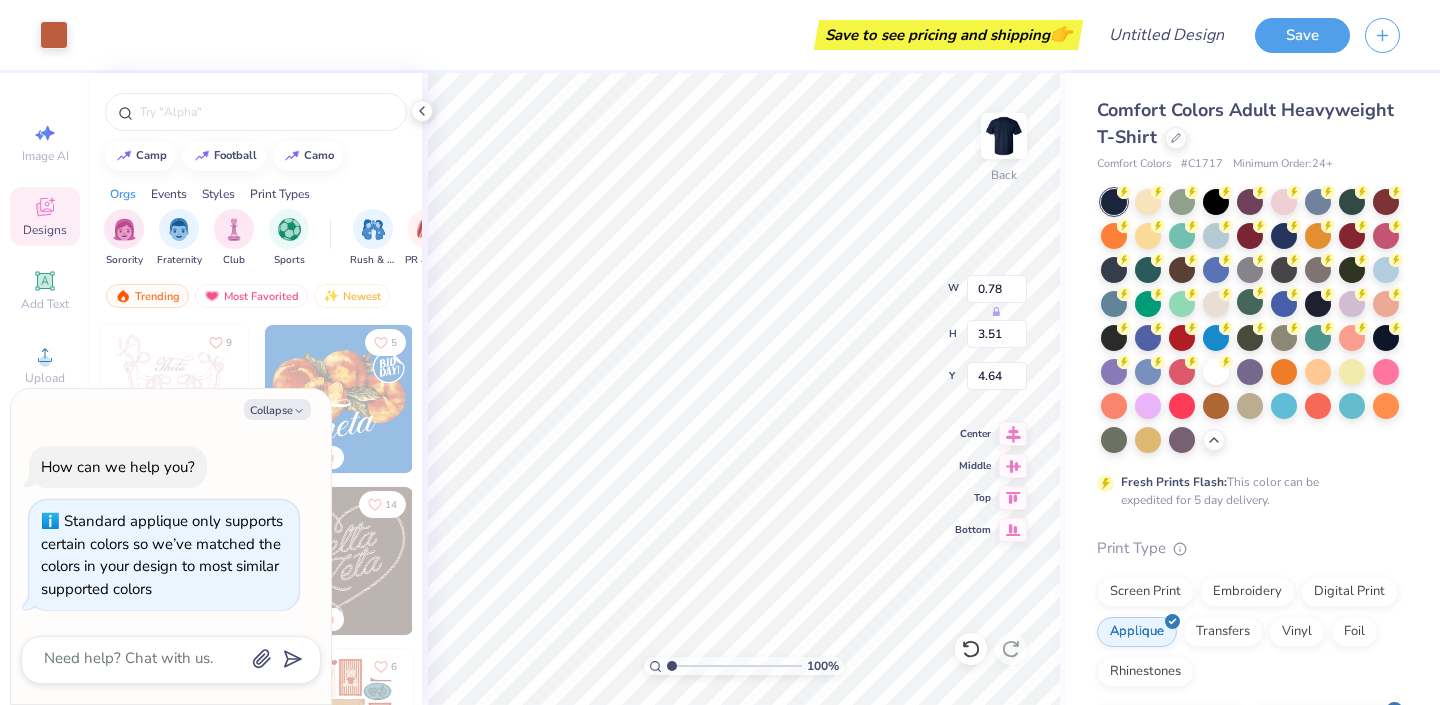 type on "x" 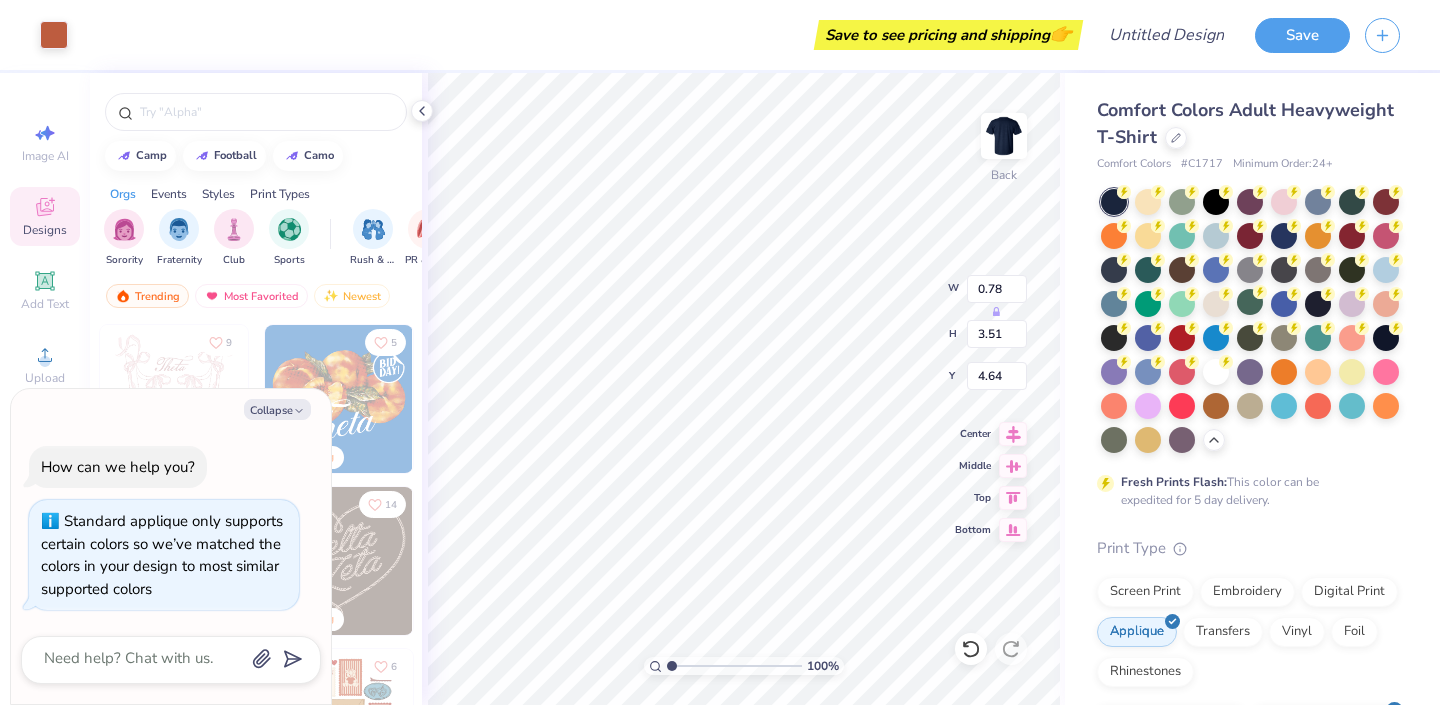 type on "0.81" 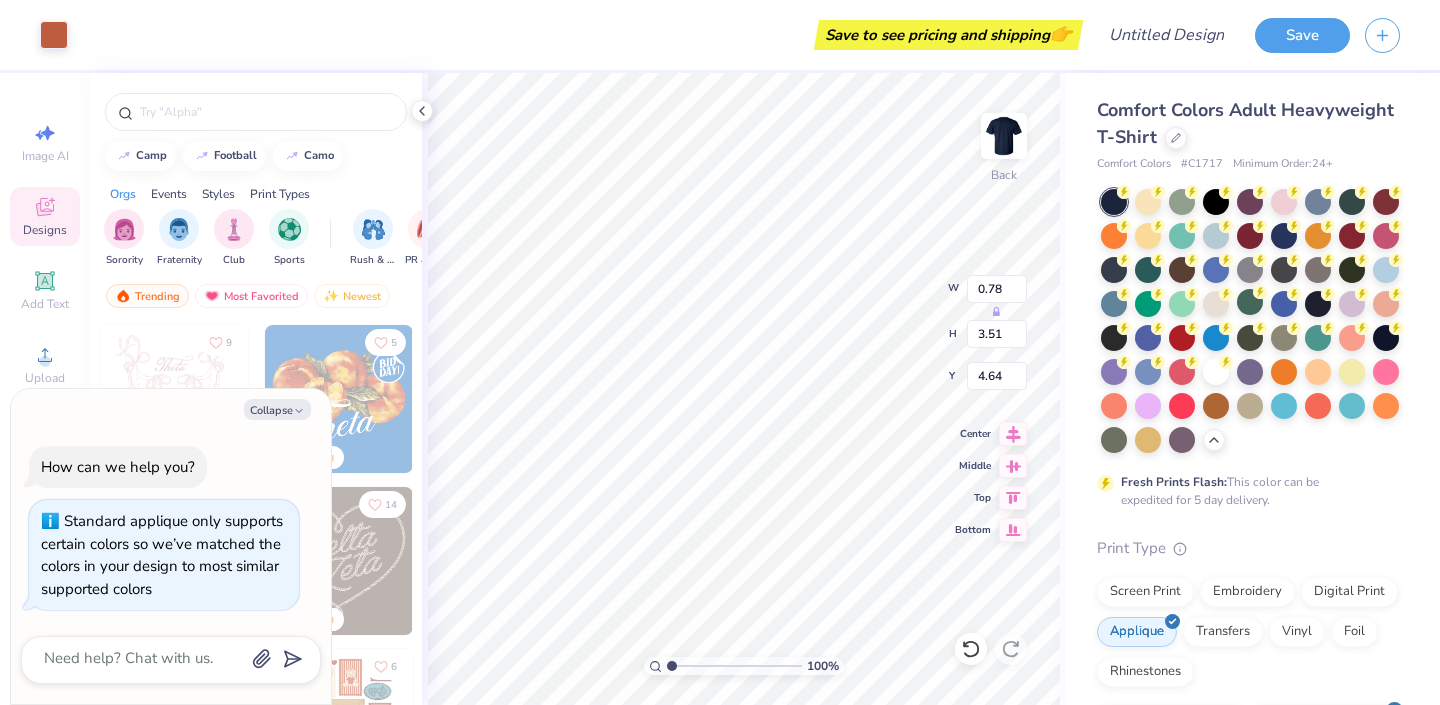 type on "3.54" 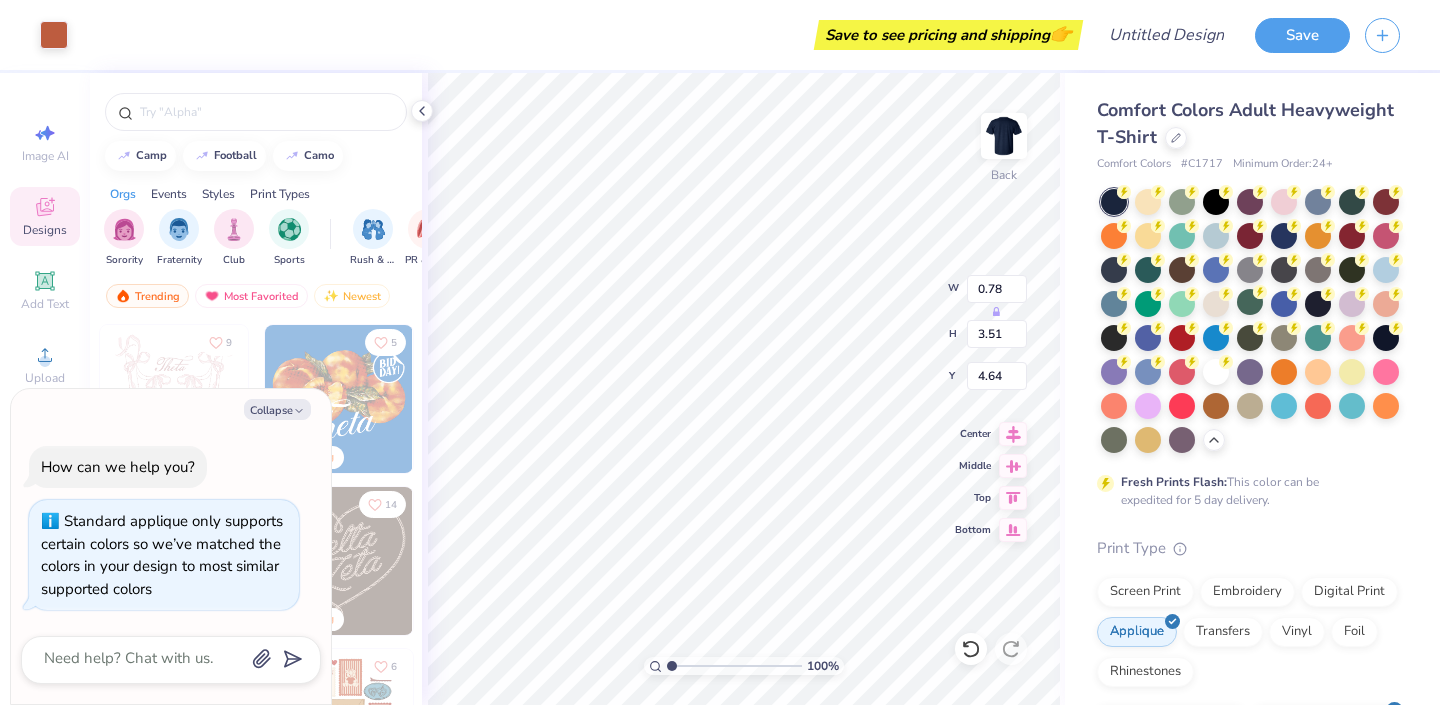 type on "4.63" 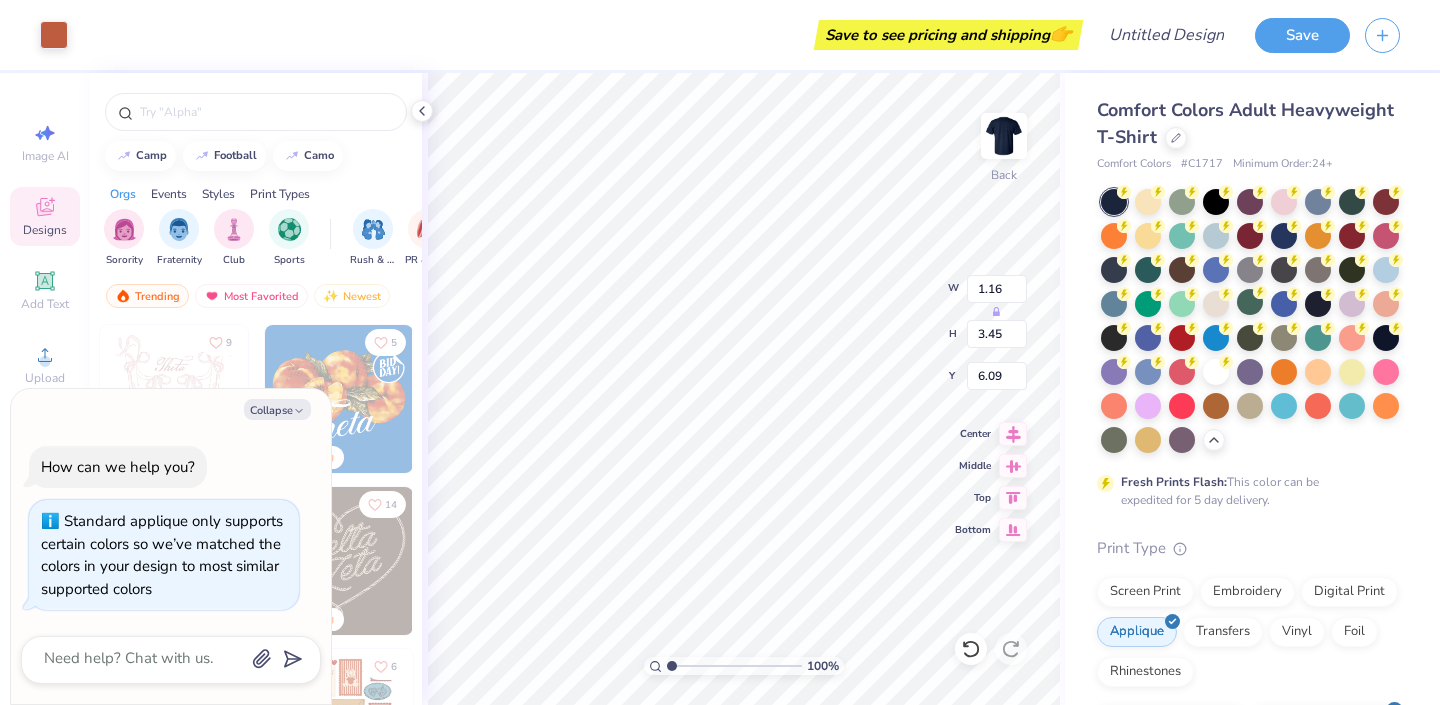 type on "x" 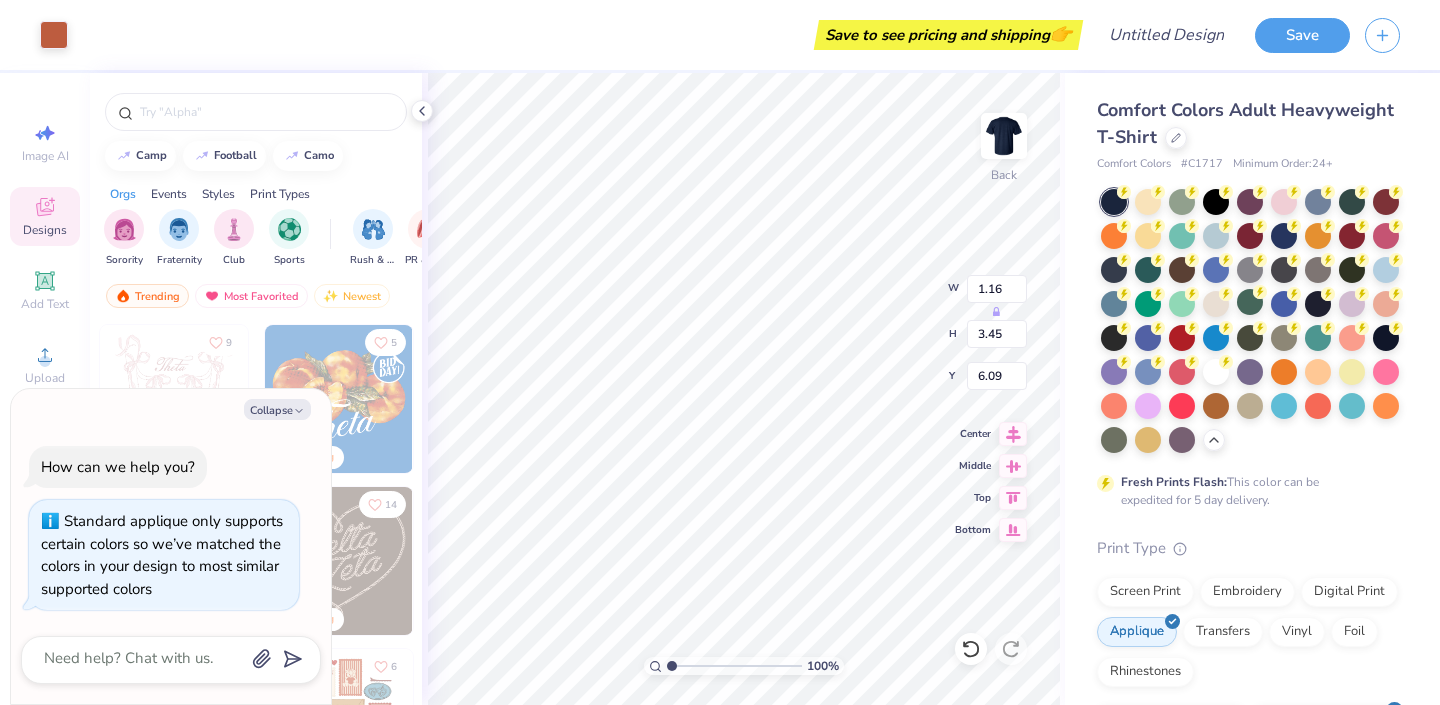 type on "9.05" 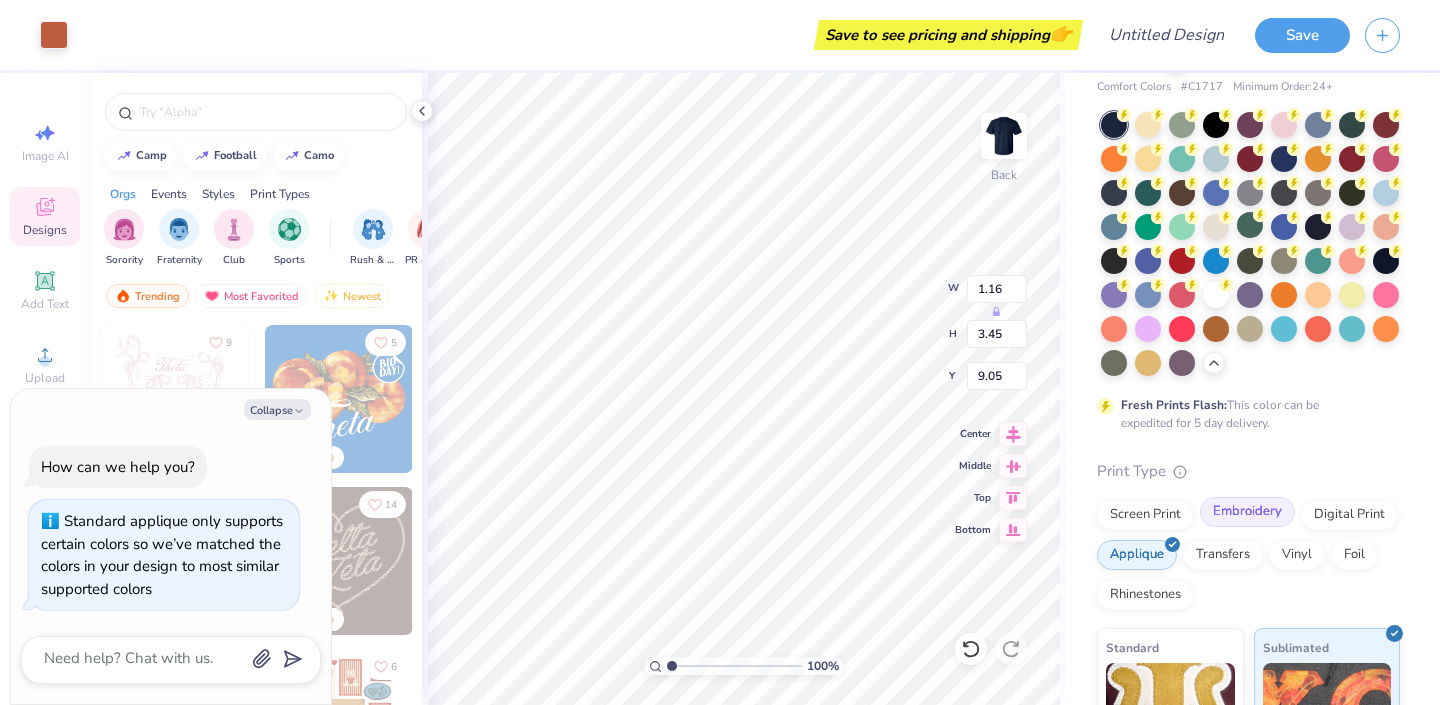 scroll, scrollTop: 144, scrollLeft: 0, axis: vertical 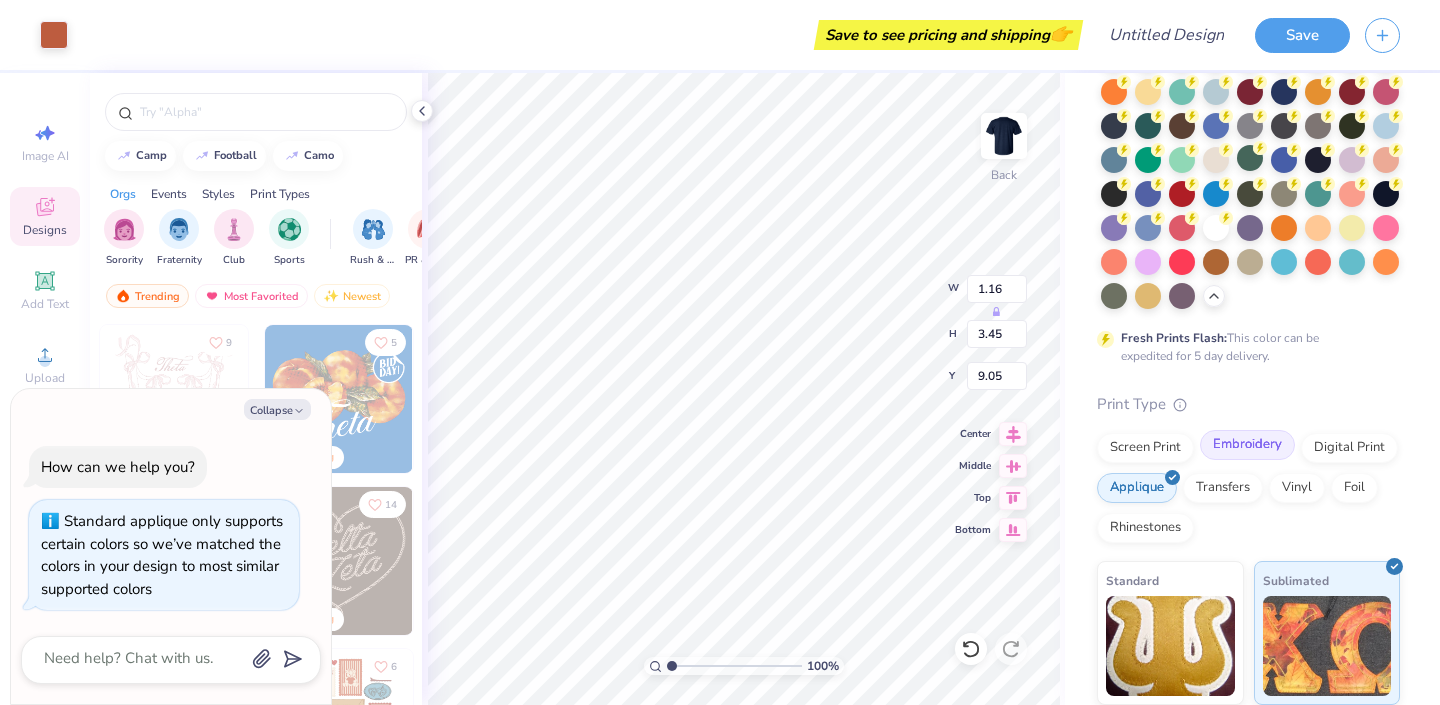 click on "Embroidery" at bounding box center (1247, 445) 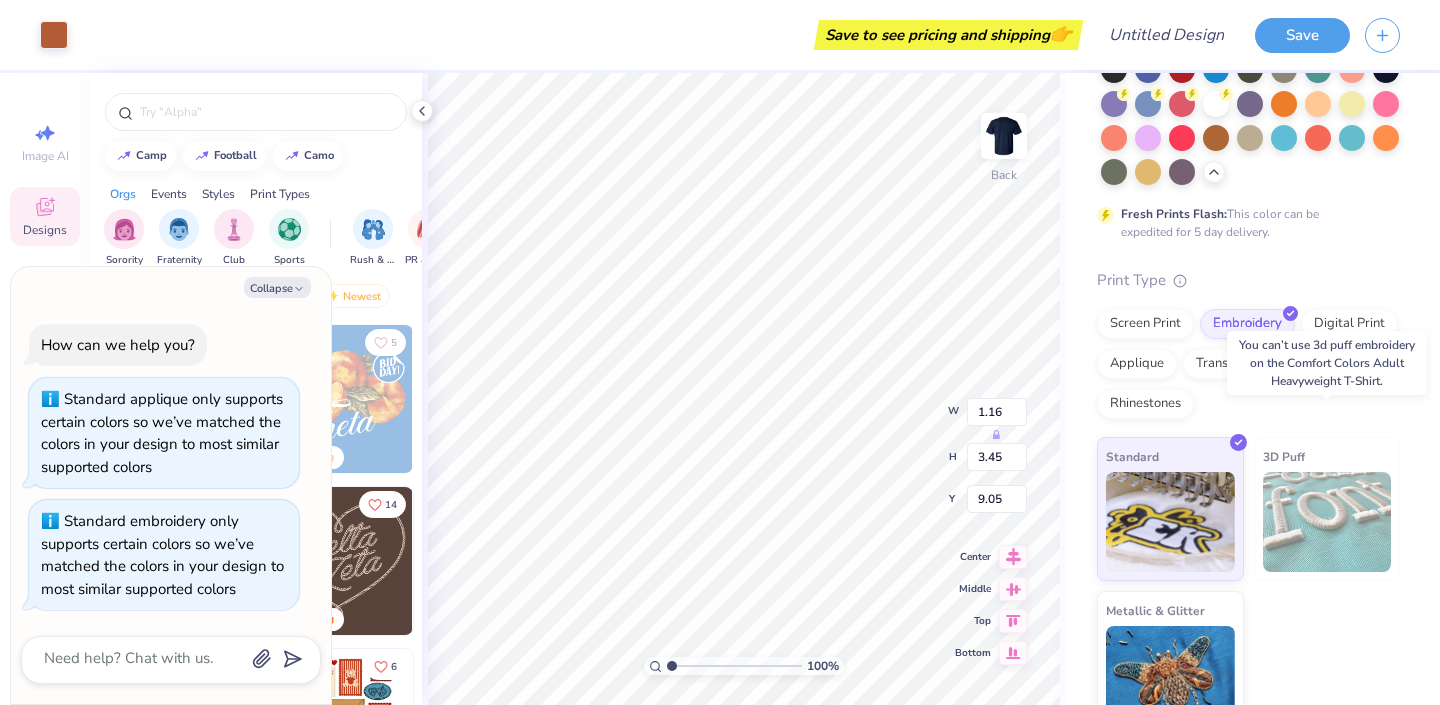 scroll, scrollTop: 298, scrollLeft: 0, axis: vertical 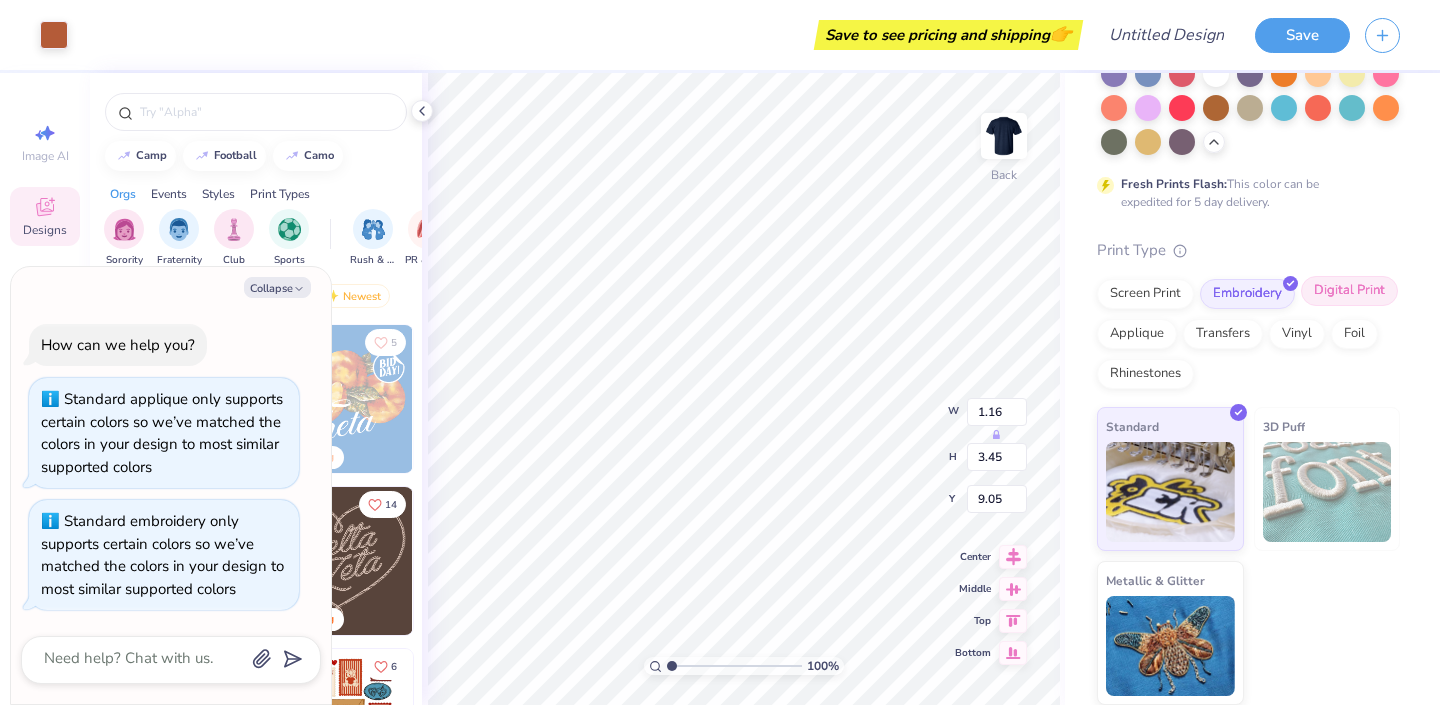 click on "Digital Print" at bounding box center [1349, 291] 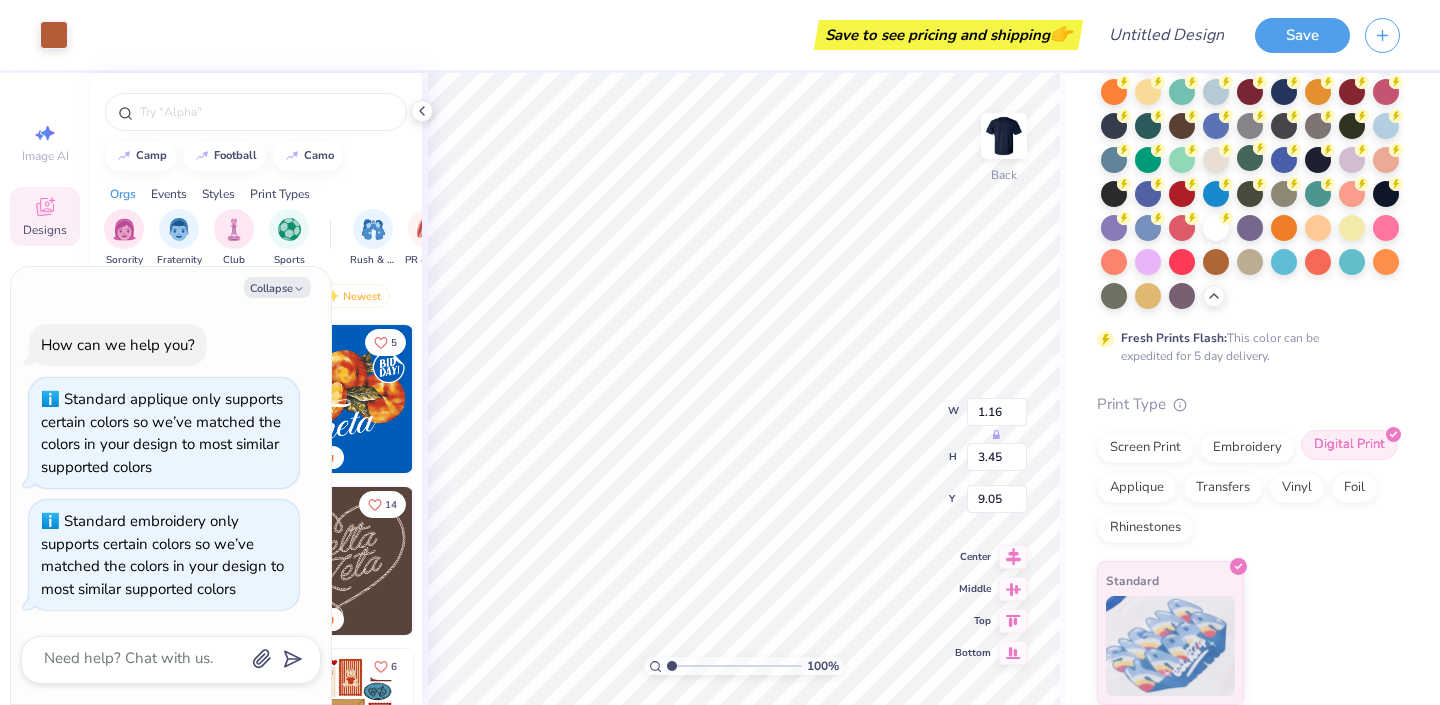 scroll, scrollTop: 144, scrollLeft: 0, axis: vertical 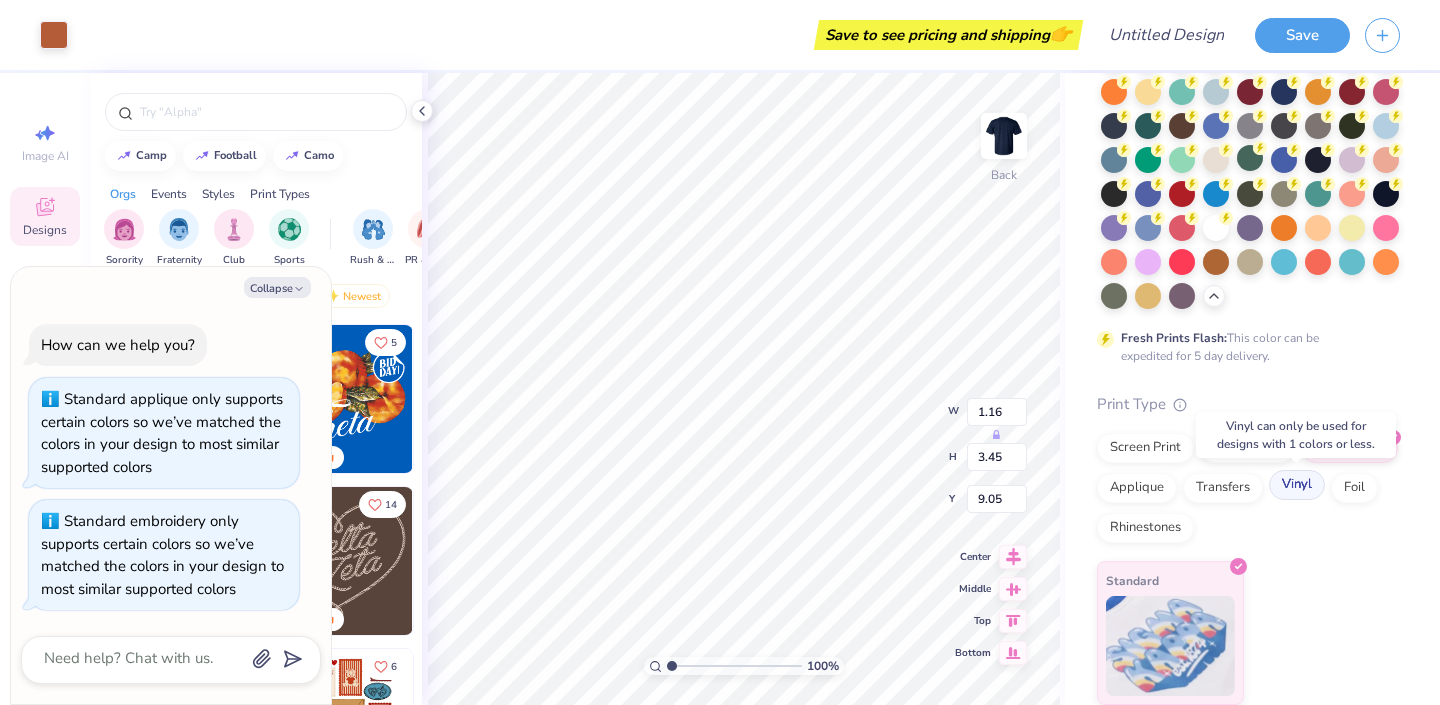 click on "Vinyl" at bounding box center (1297, 485) 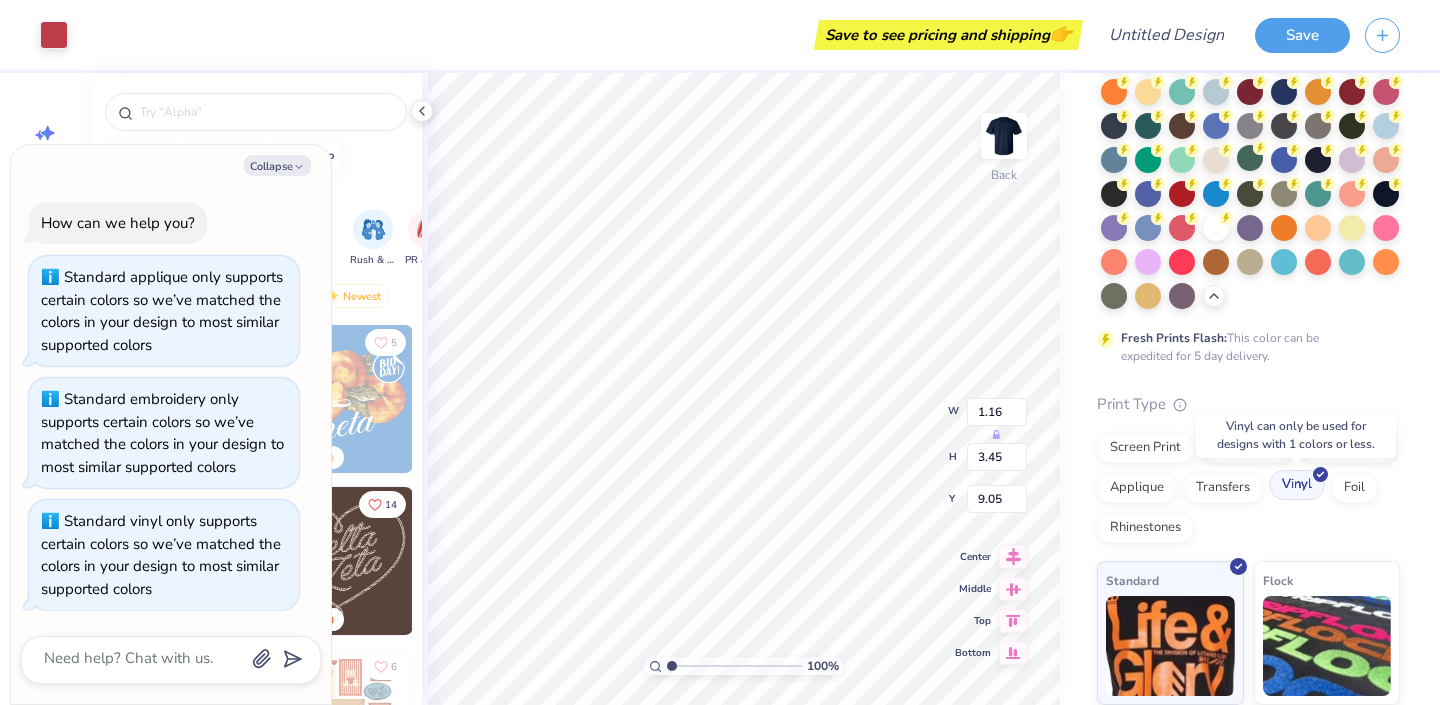 scroll, scrollTop: 357, scrollLeft: 0, axis: vertical 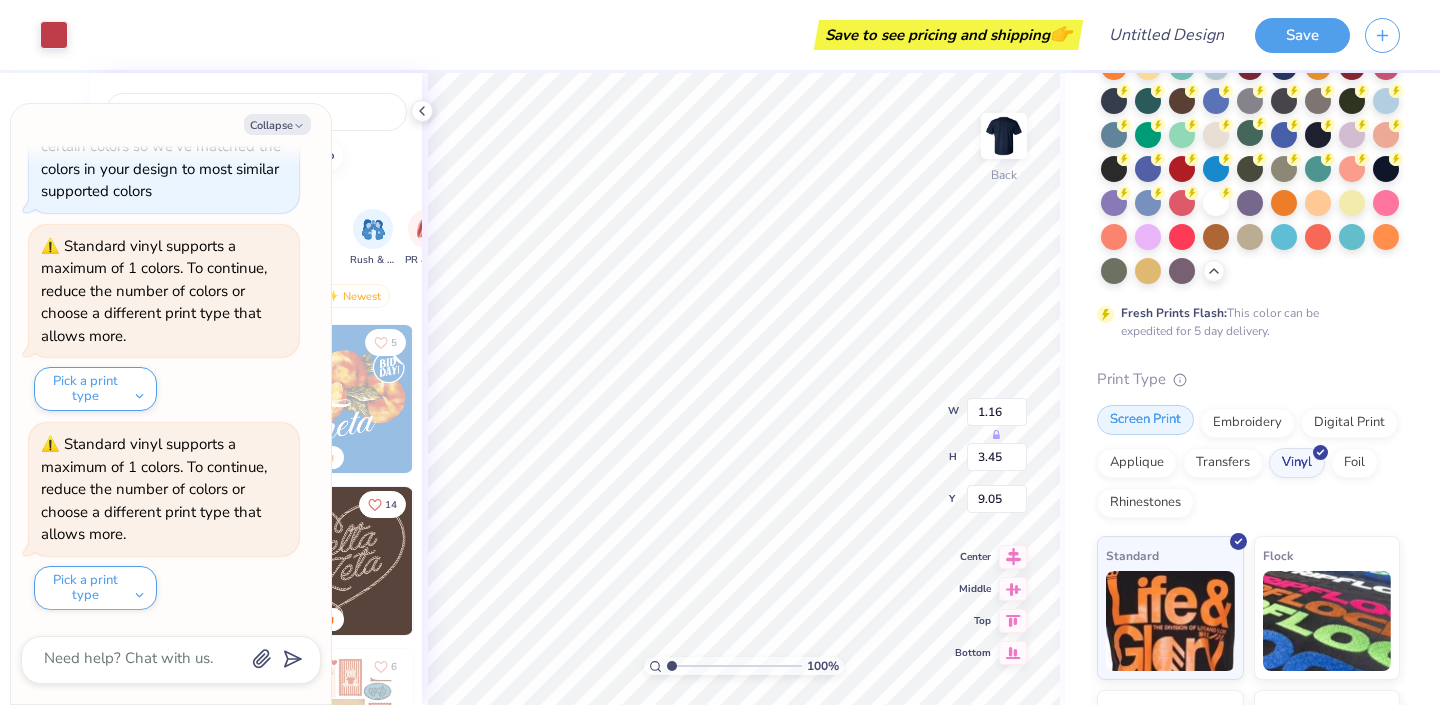 click on "Screen Print" at bounding box center [1145, 420] 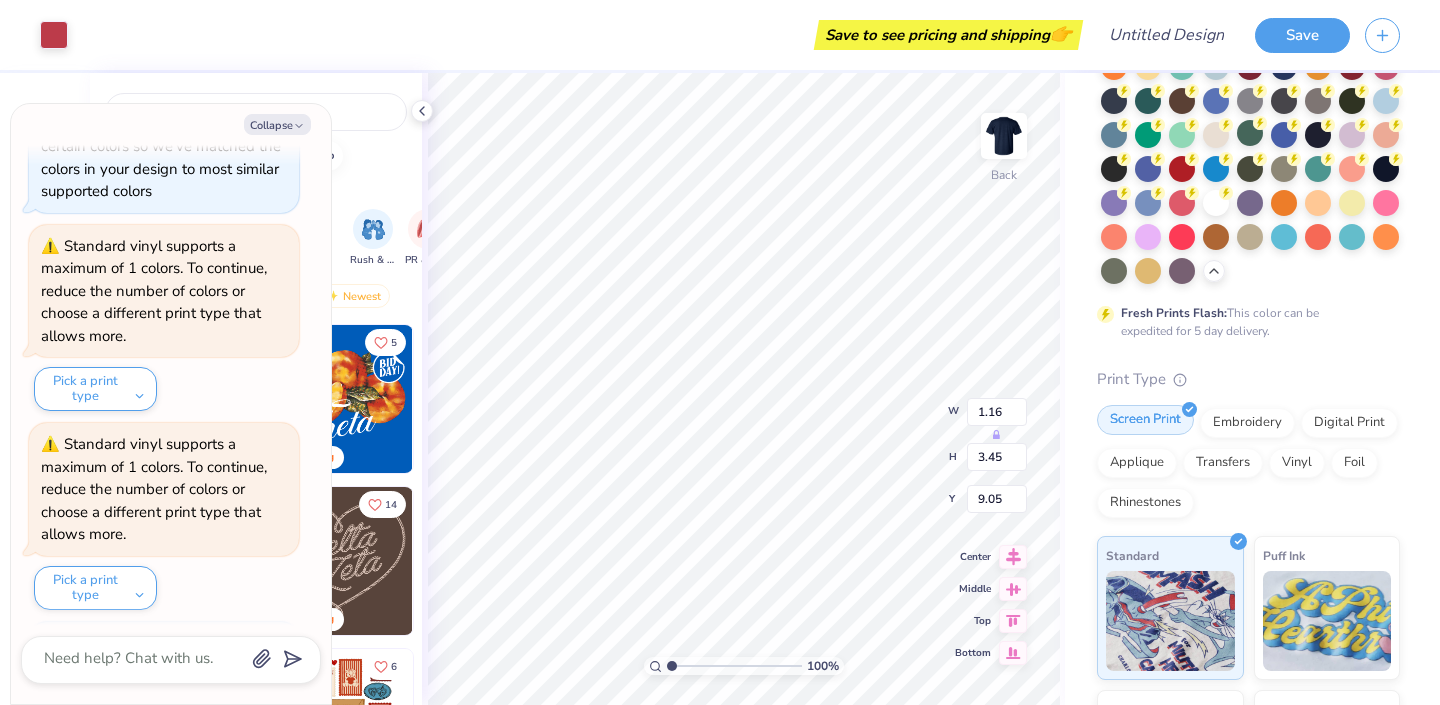 scroll, scrollTop: 479, scrollLeft: 0, axis: vertical 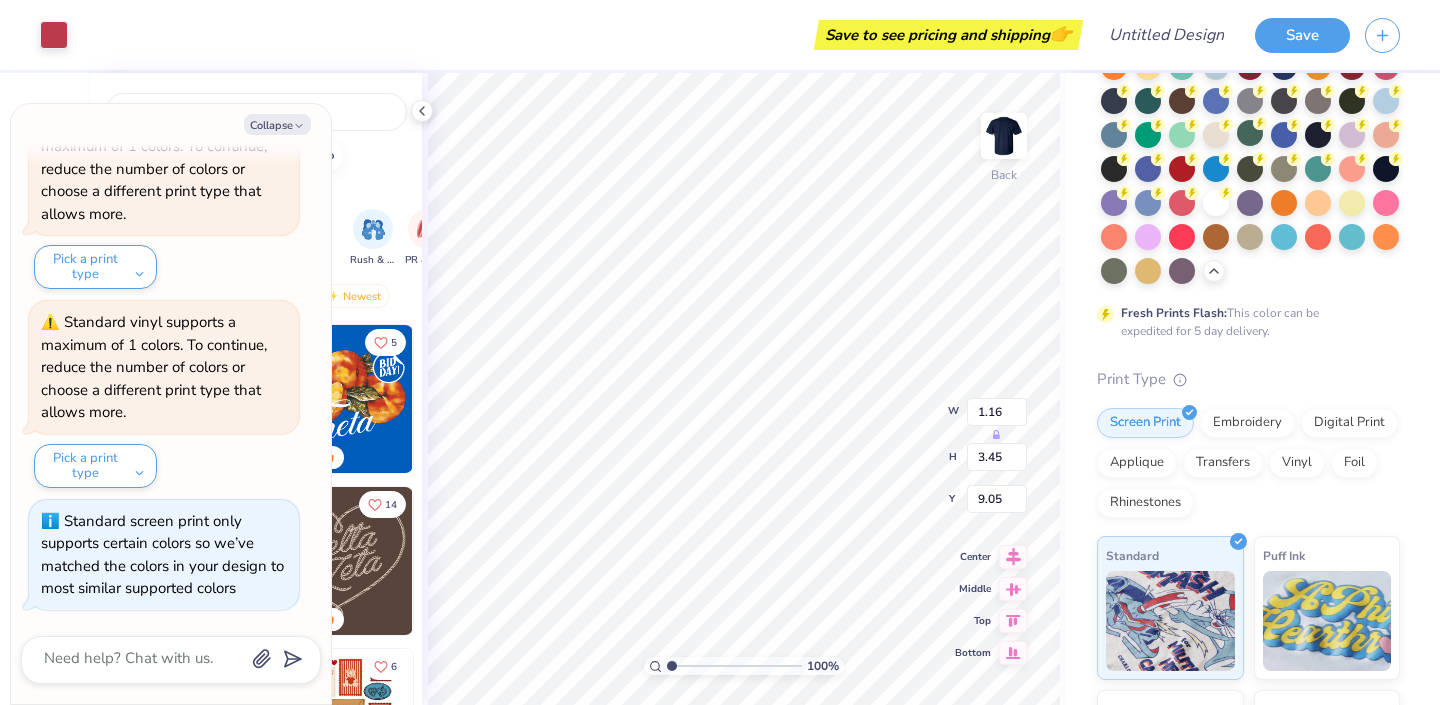 type on "x" 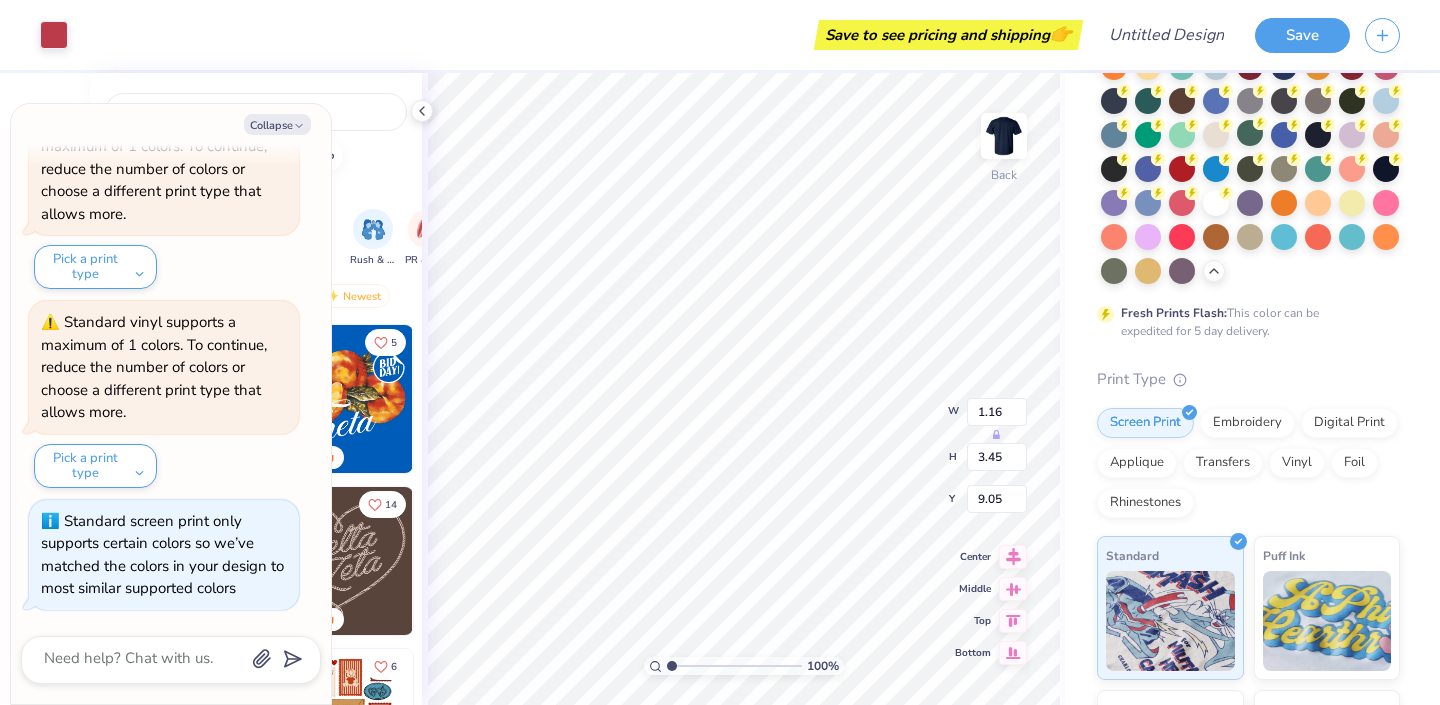 type on "6.77" 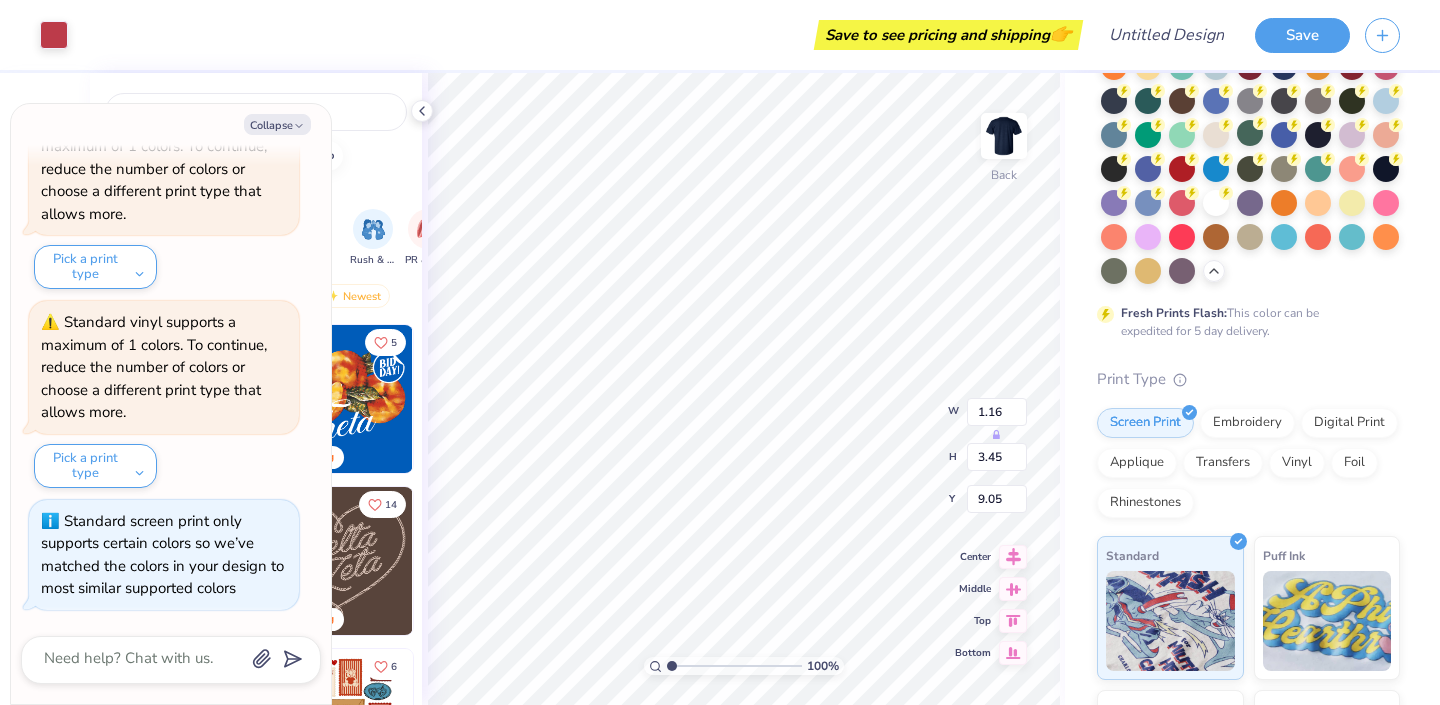 type on "5.72" 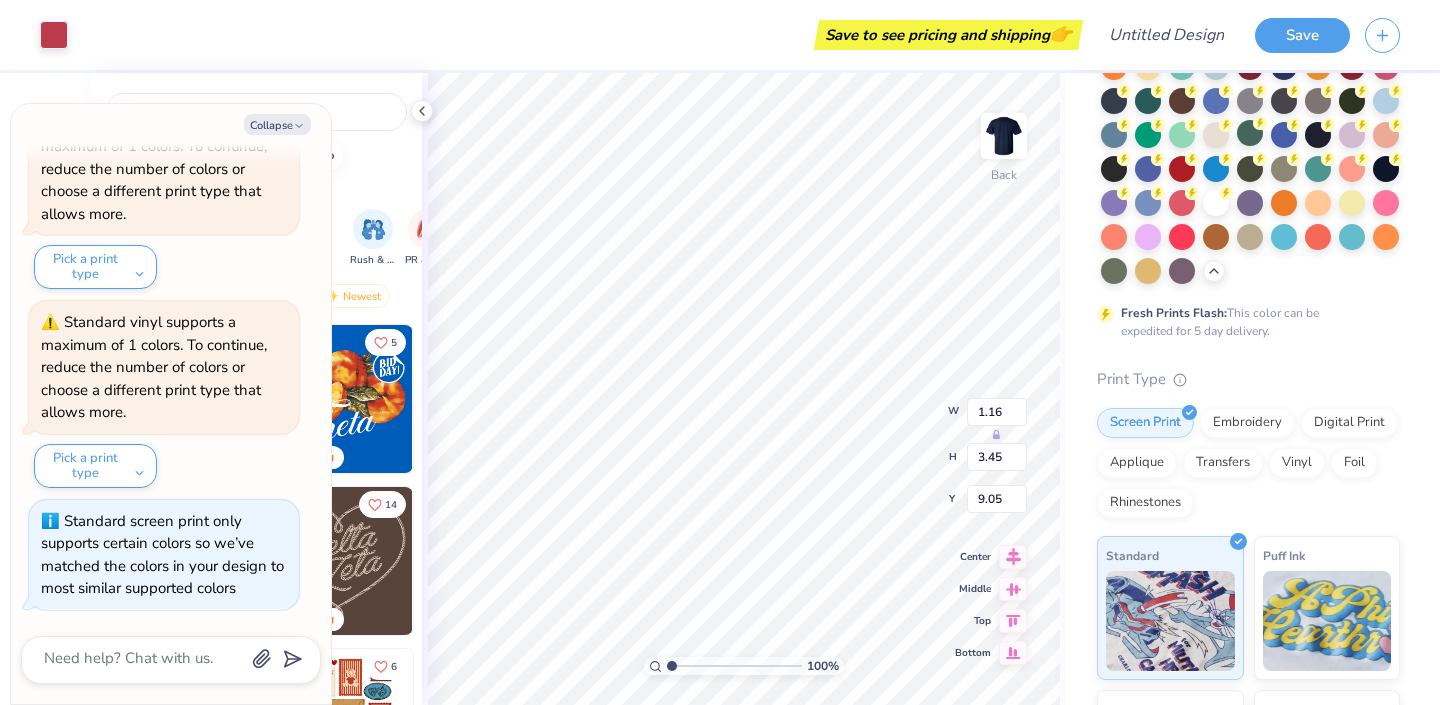 type on "3.53" 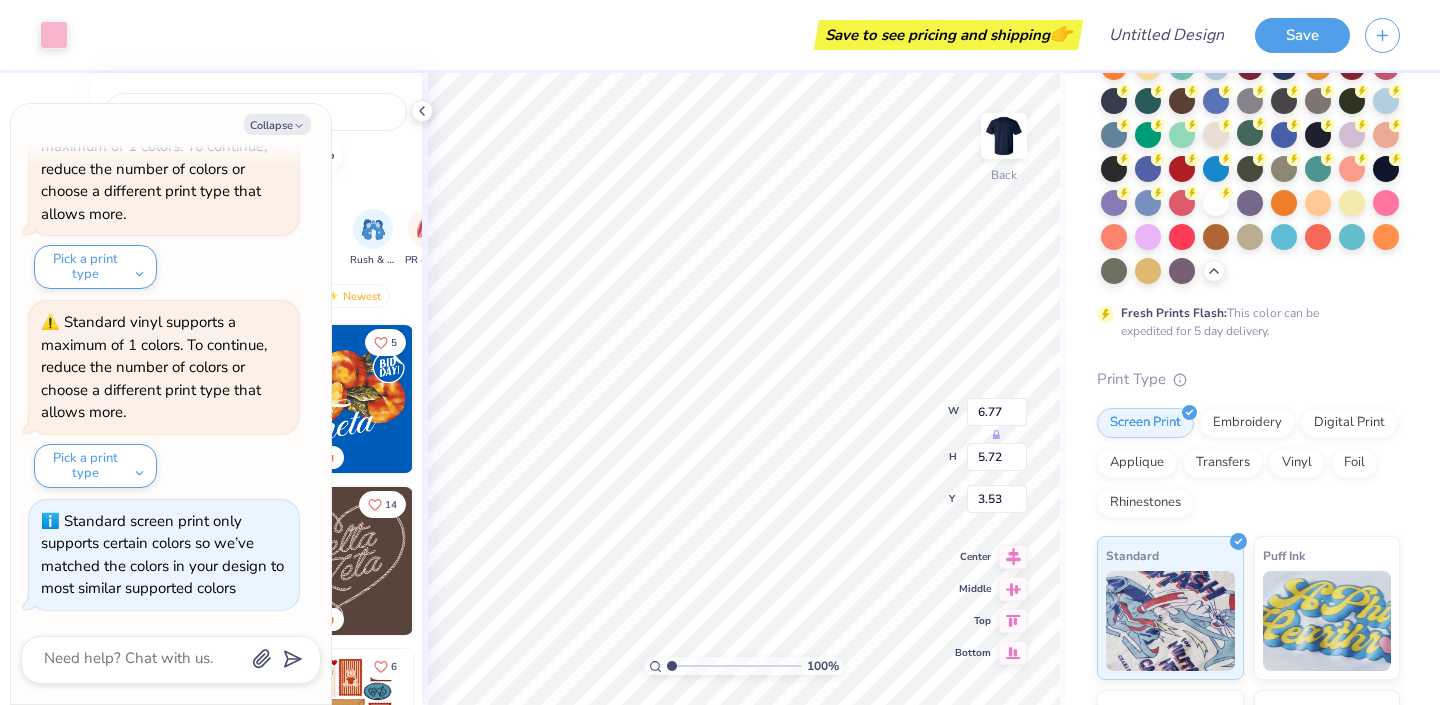 type on "x" 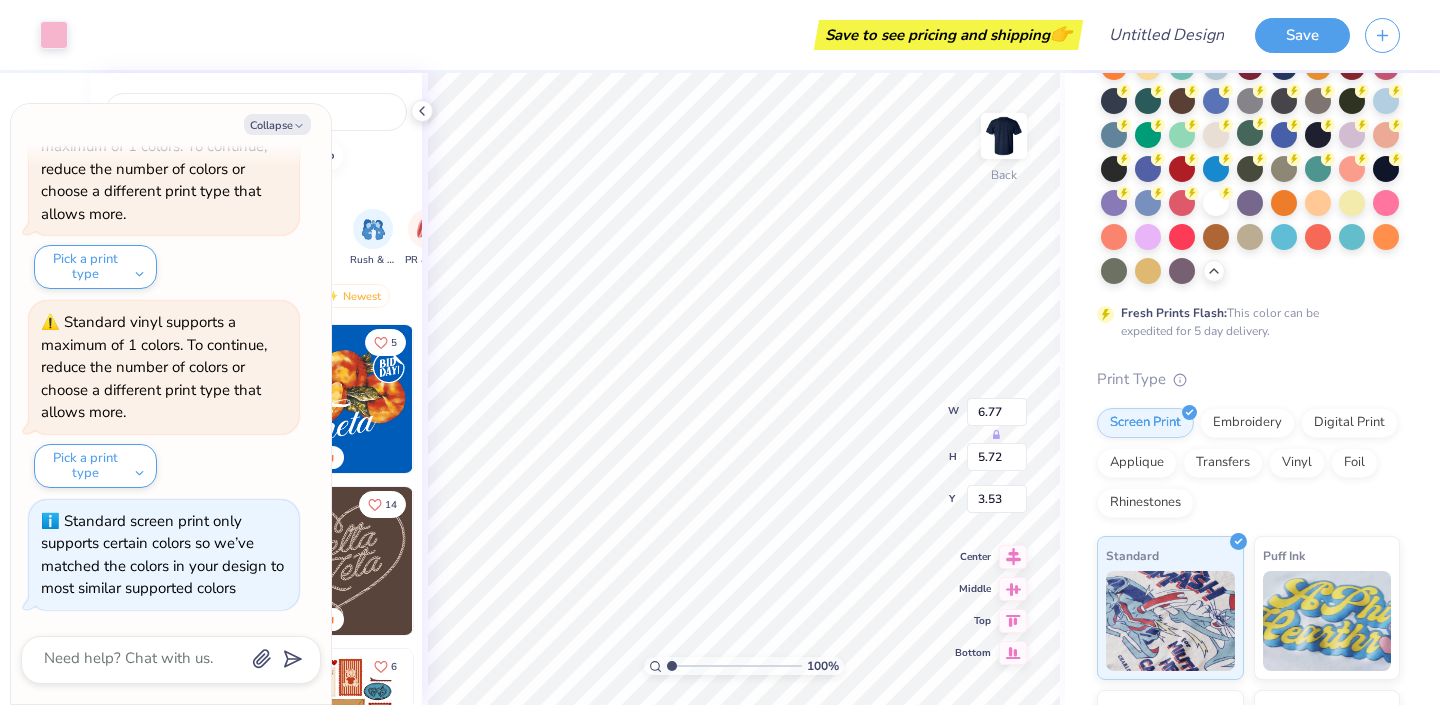 type on "3.93" 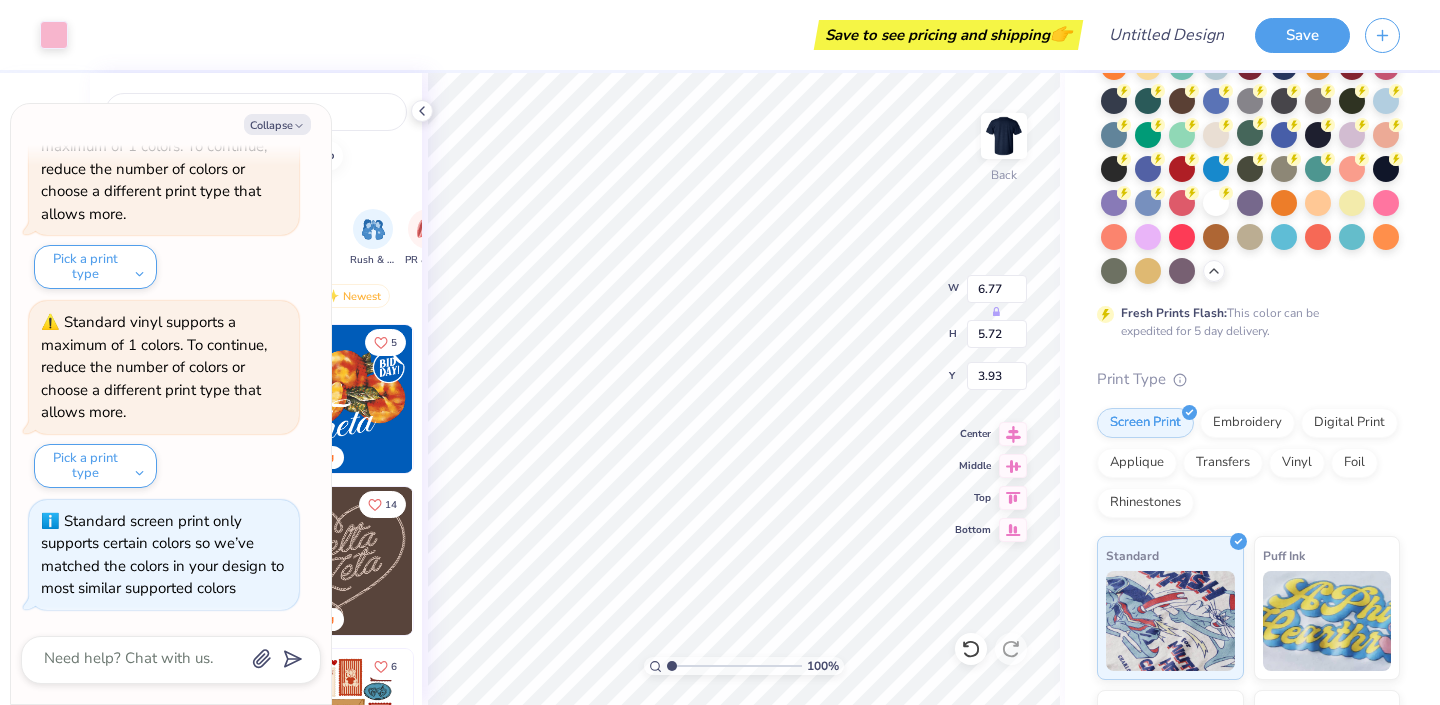 type on "x" 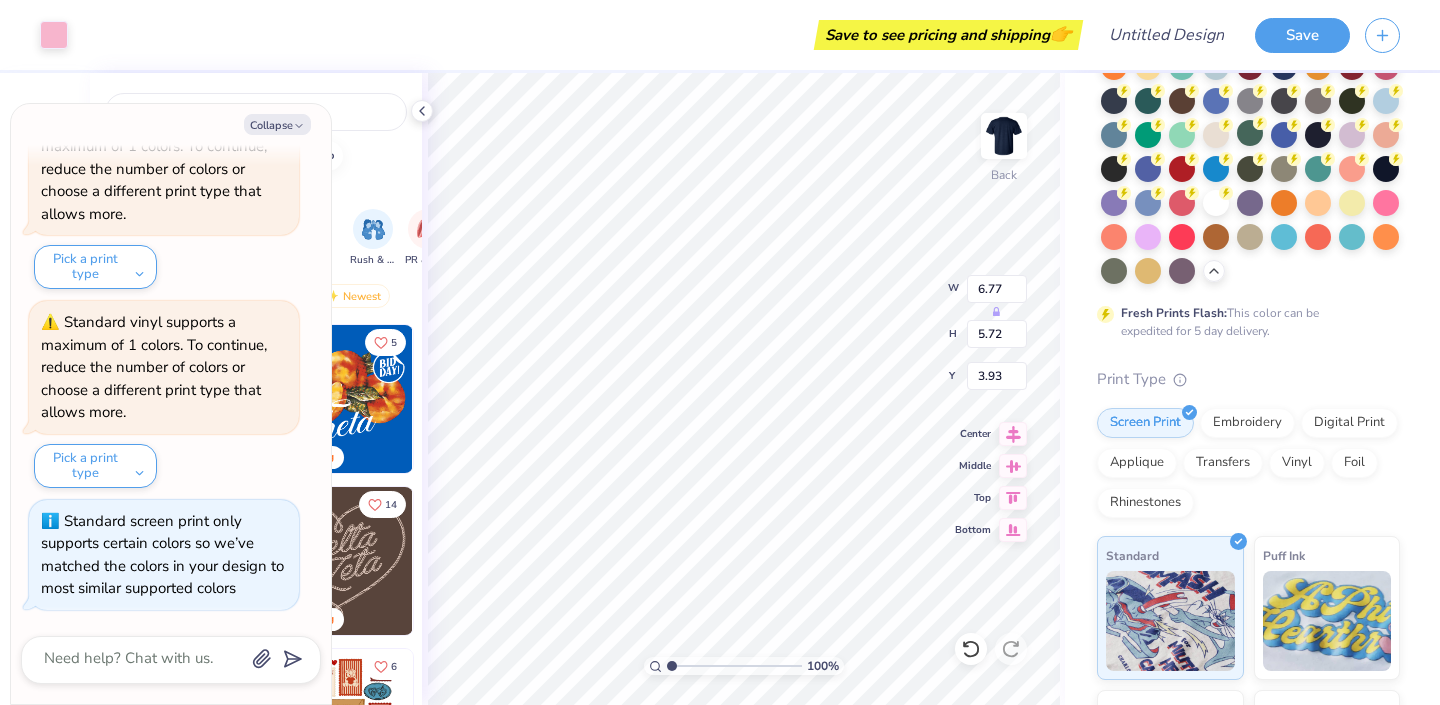 type on "5.84" 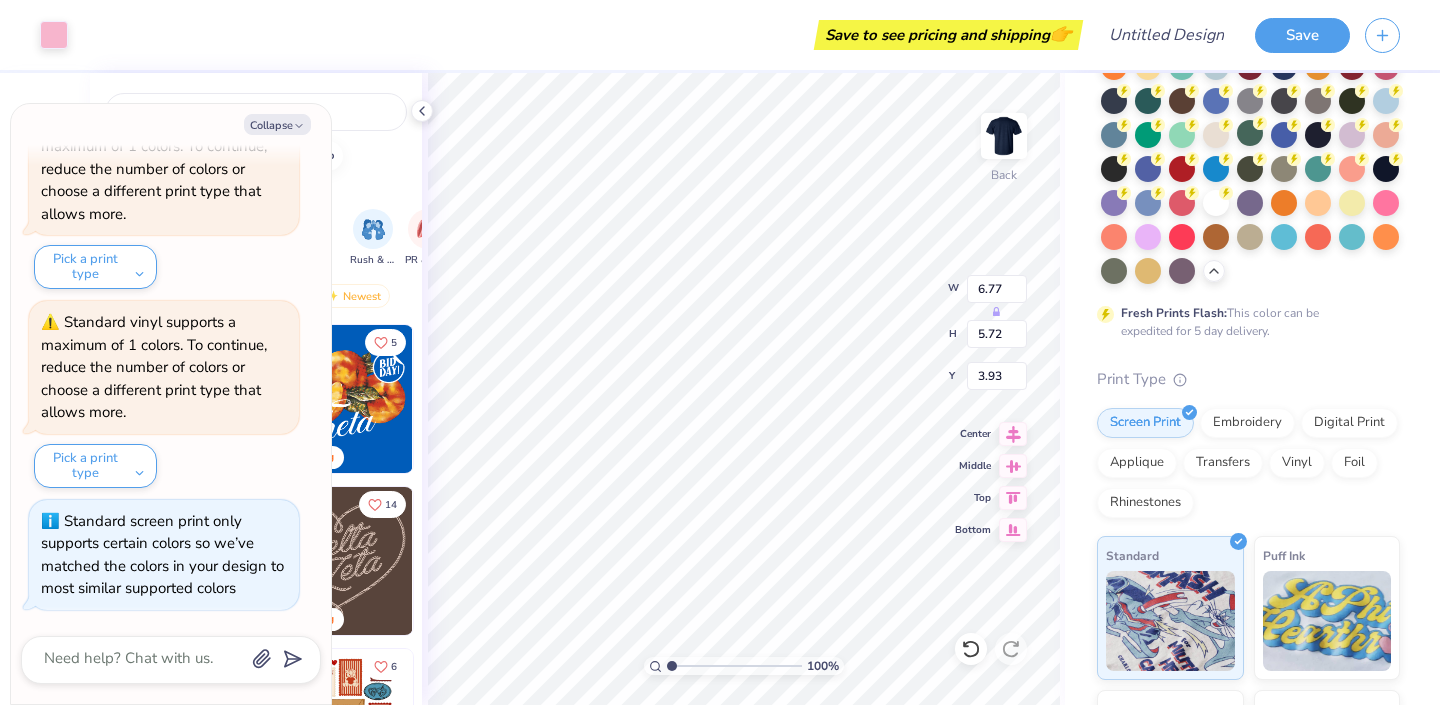 type on "3.62" 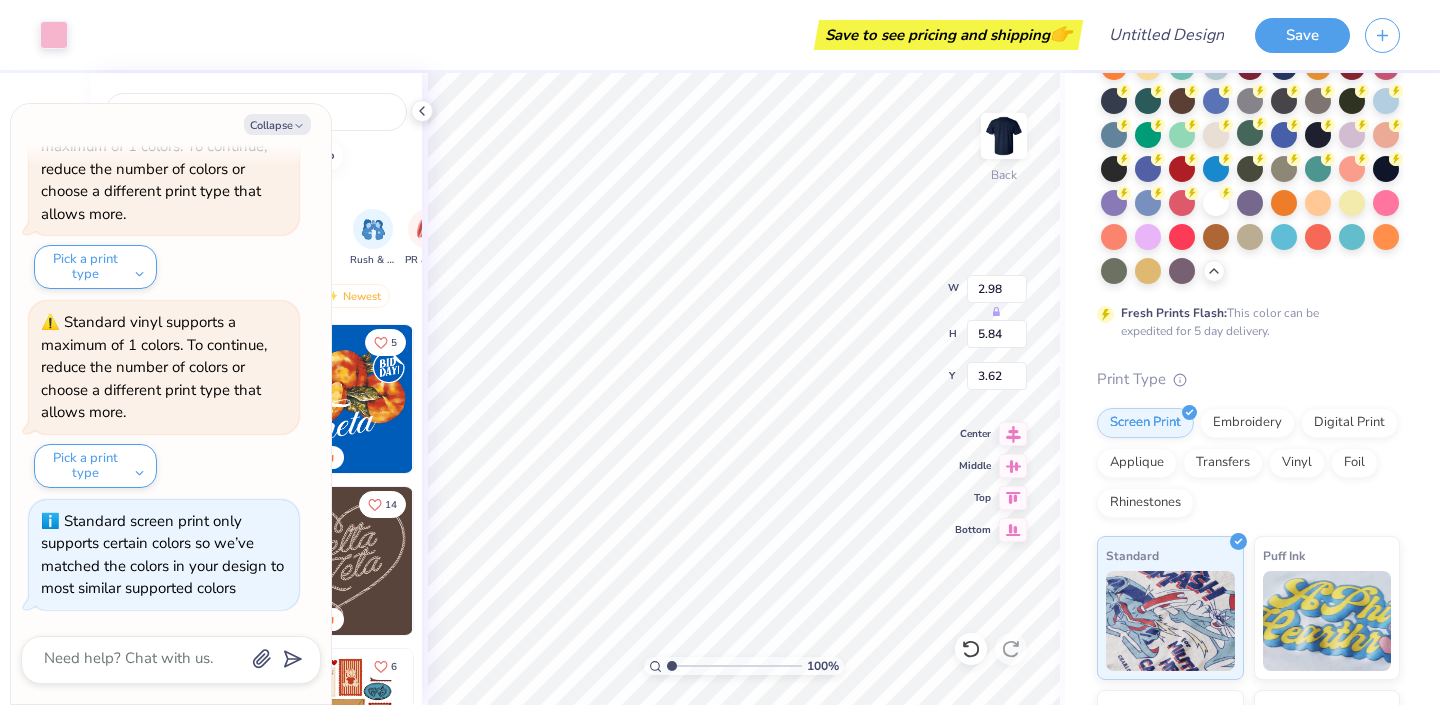 type on "x" 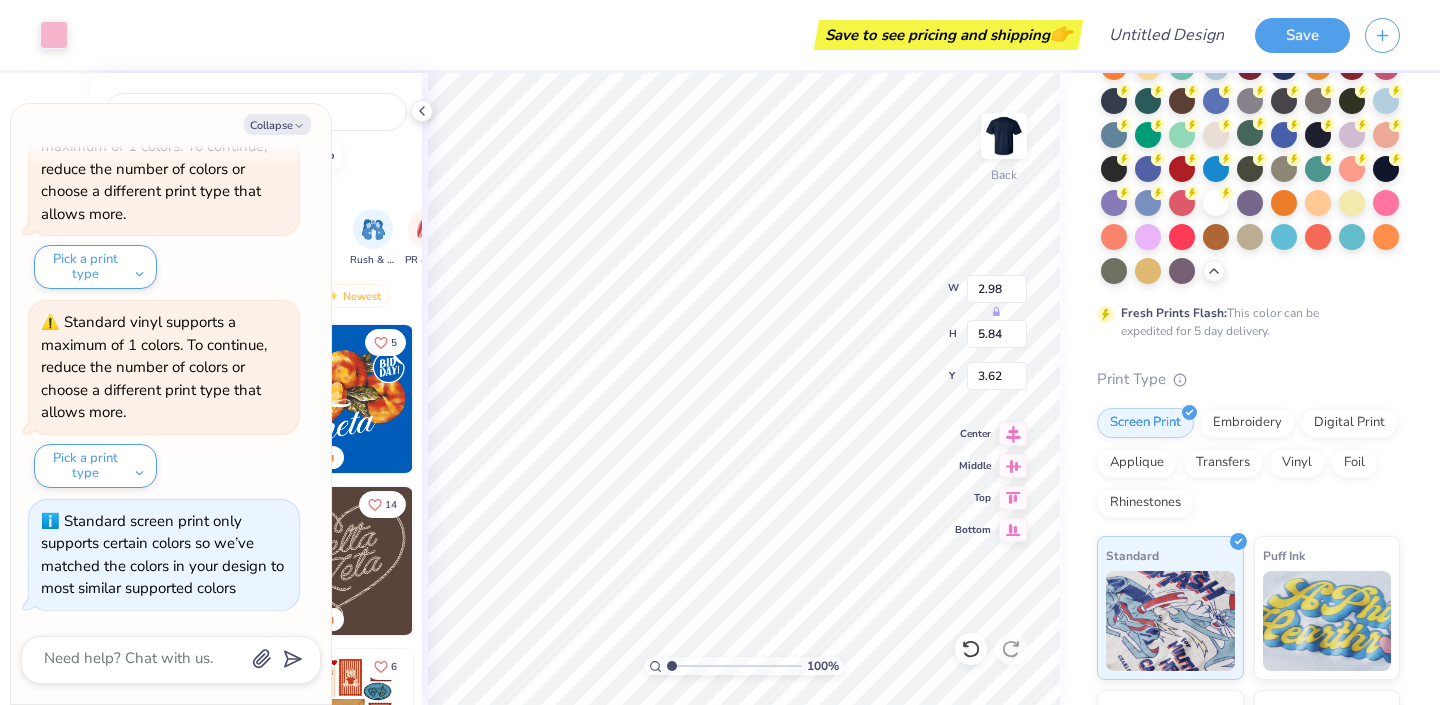 type on "3.88" 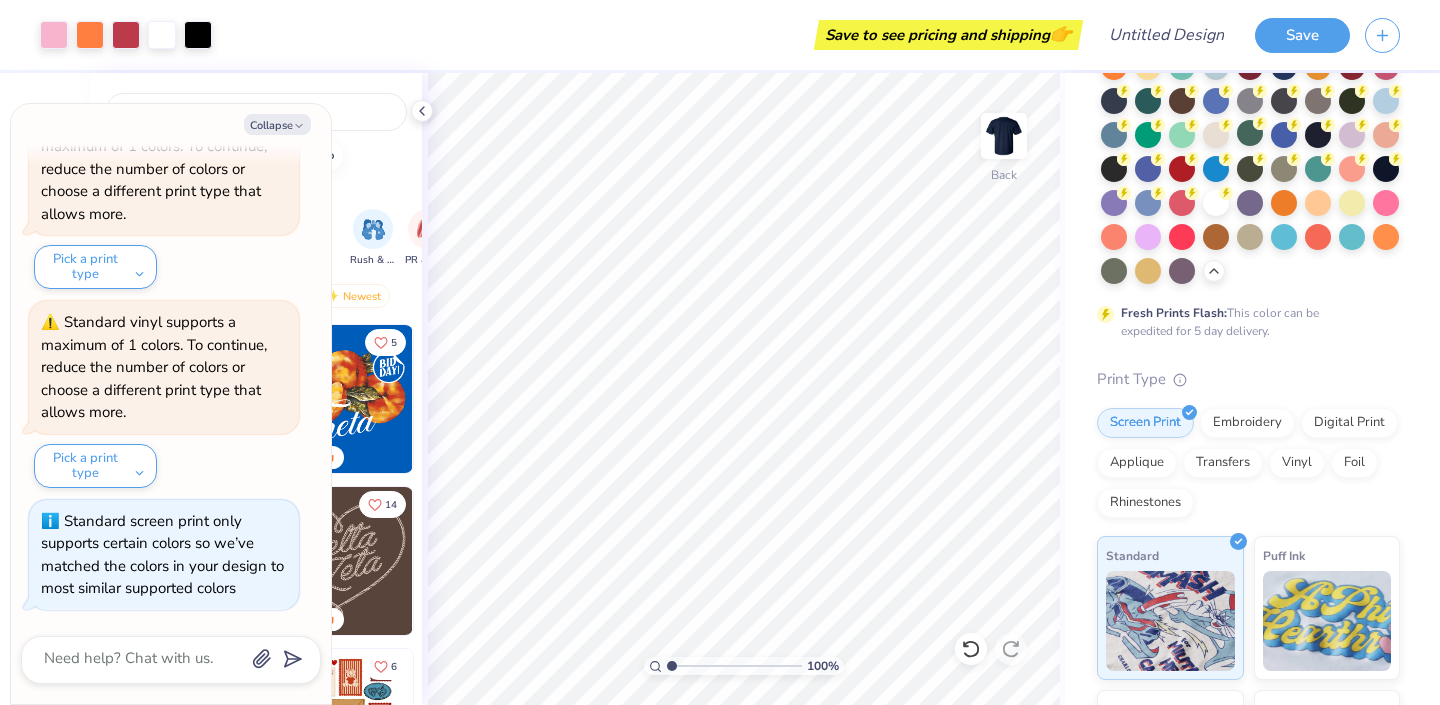 type on "x" 